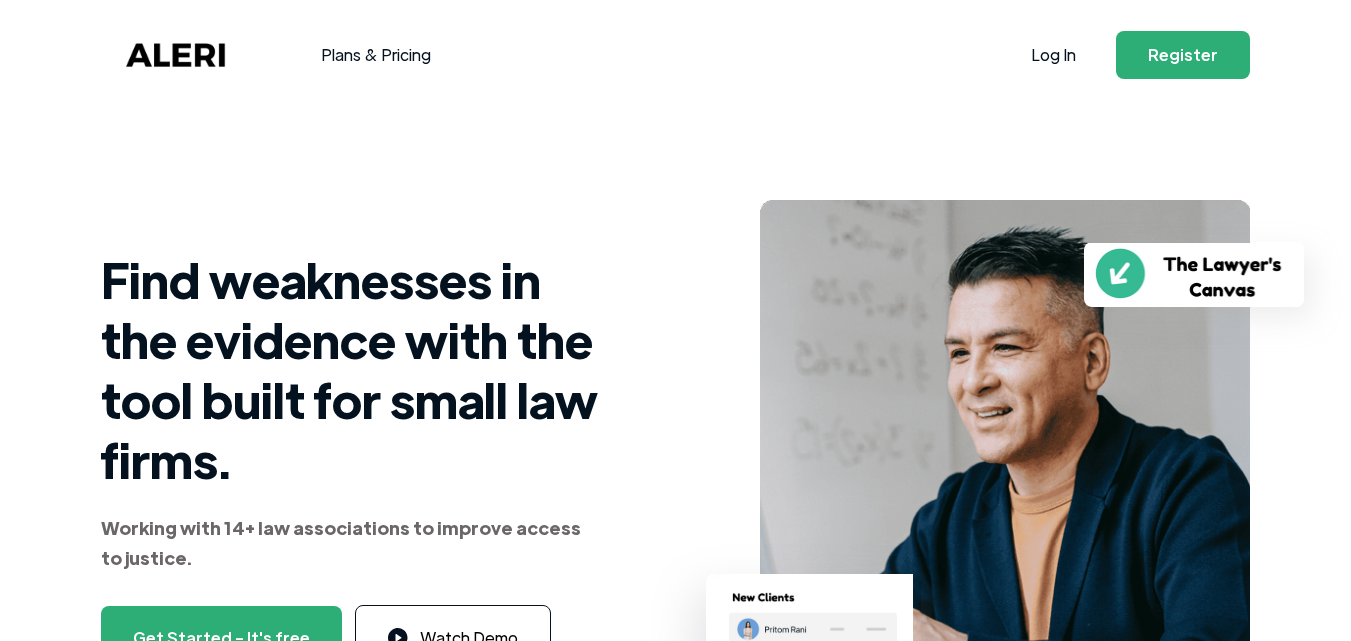 scroll, scrollTop: 0, scrollLeft: 0, axis: both 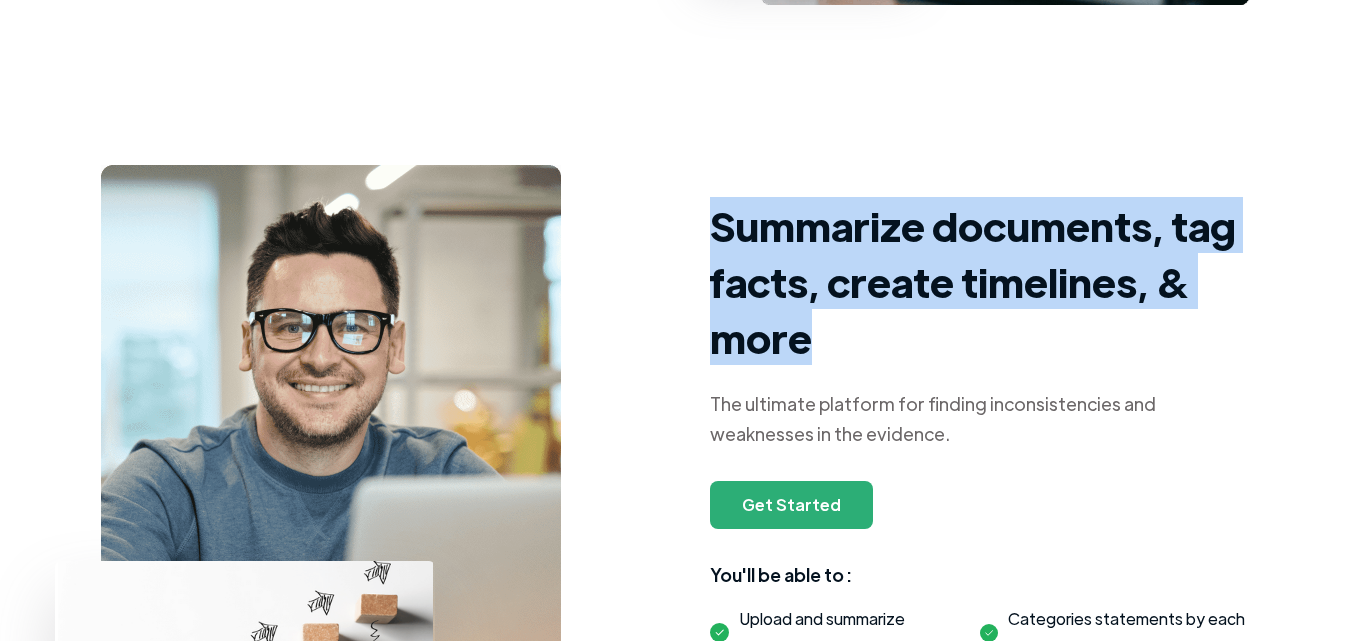 drag, startPoint x: 885, startPoint y: 347, endPoint x: 693, endPoint y: 234, distance: 222.78465 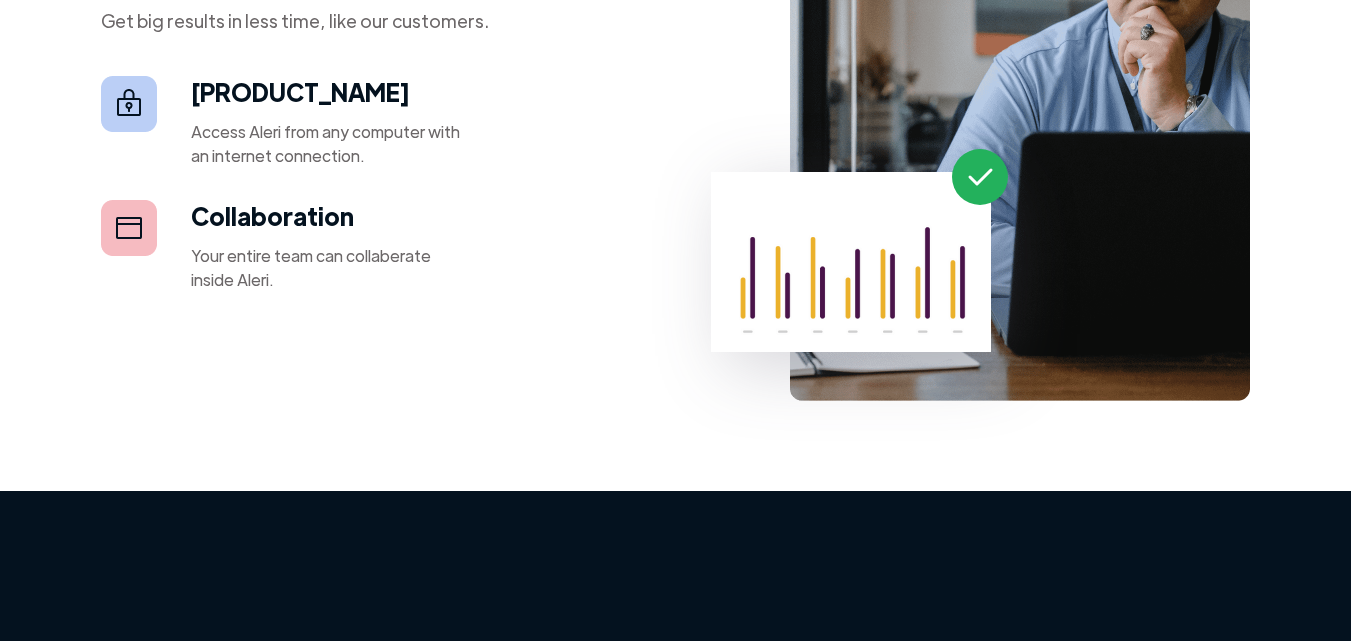 scroll, scrollTop: 1800, scrollLeft: 0, axis: vertical 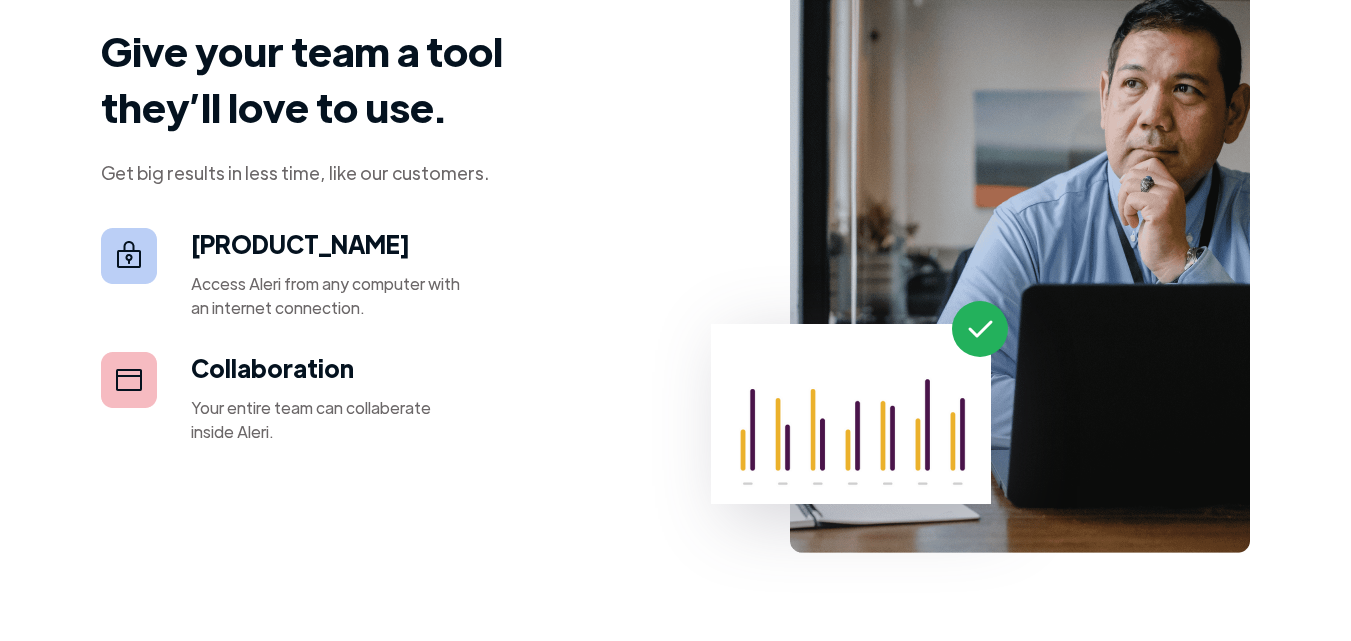 click on "[PRODUCT_NAME]" at bounding box center (300, 243) 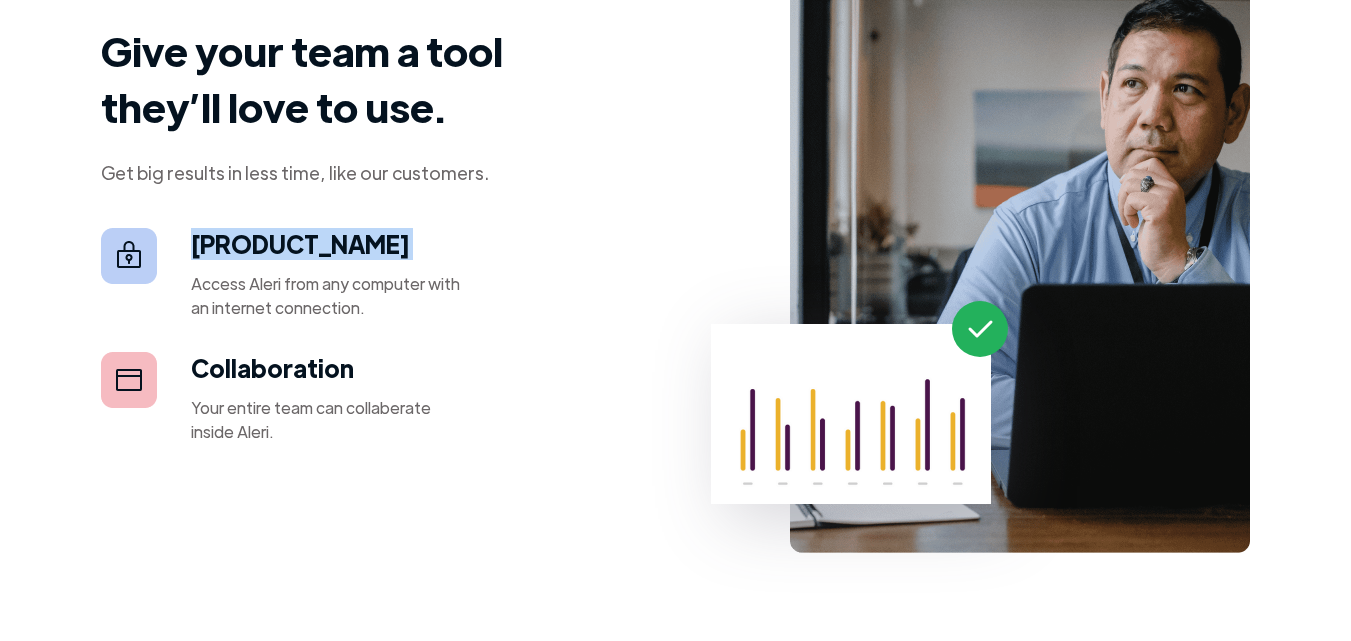drag, startPoint x: 220, startPoint y: 237, endPoint x: 337, endPoint y: 238, distance: 117.00427 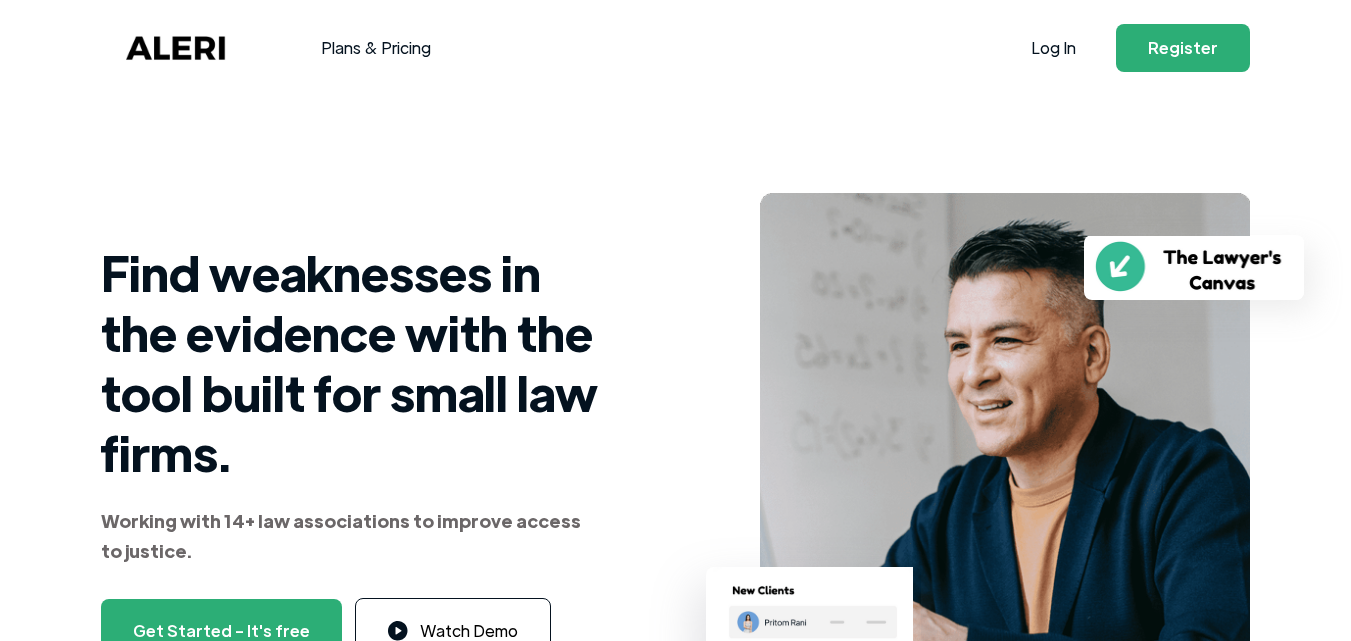 scroll, scrollTop: 0, scrollLeft: 0, axis: both 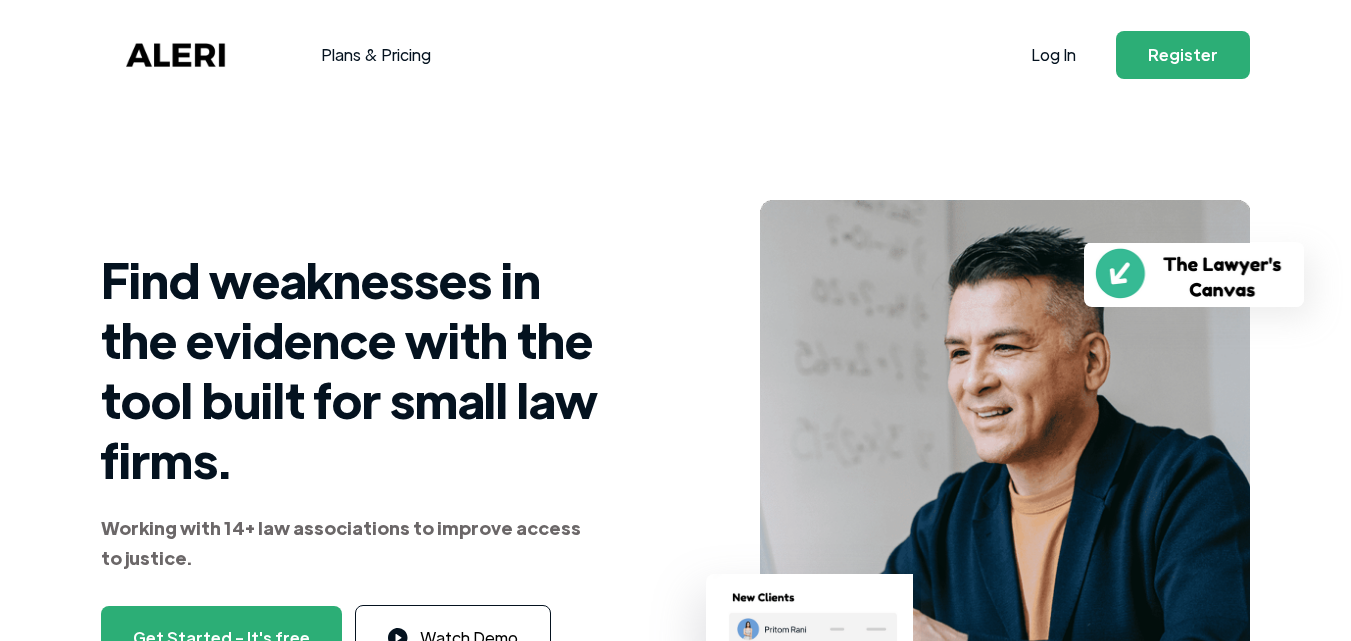 click on "Working with 14+ law associations to improve access to justice." at bounding box center (341, 542) 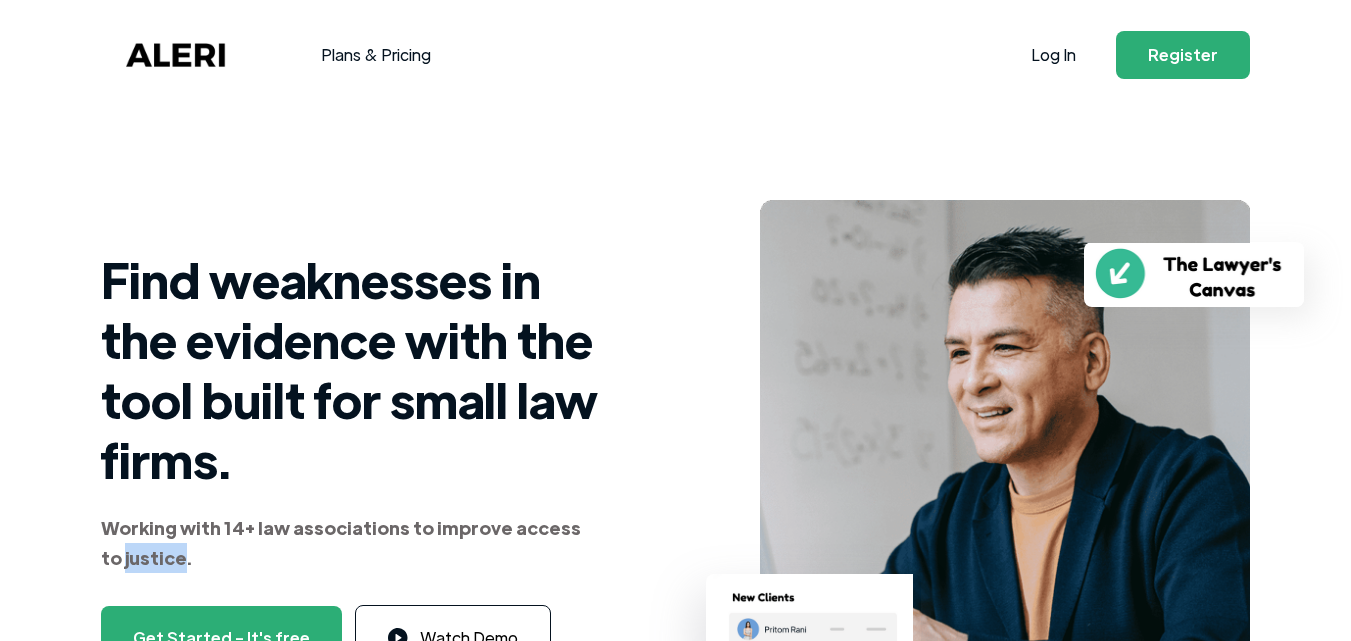click on "Working with 14+ law associations to improve access to justice." at bounding box center (341, 542) 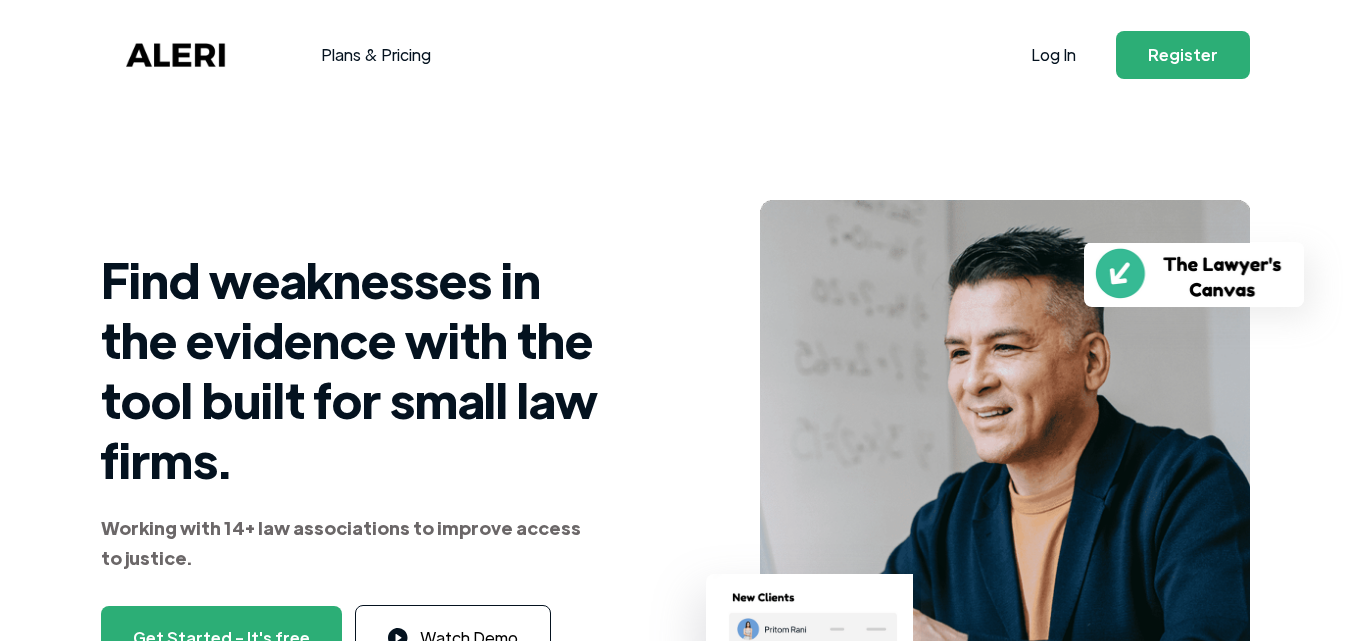 click on "Find weaknesses in the evidence with the tool built for small law firms." at bounding box center [351, 369] 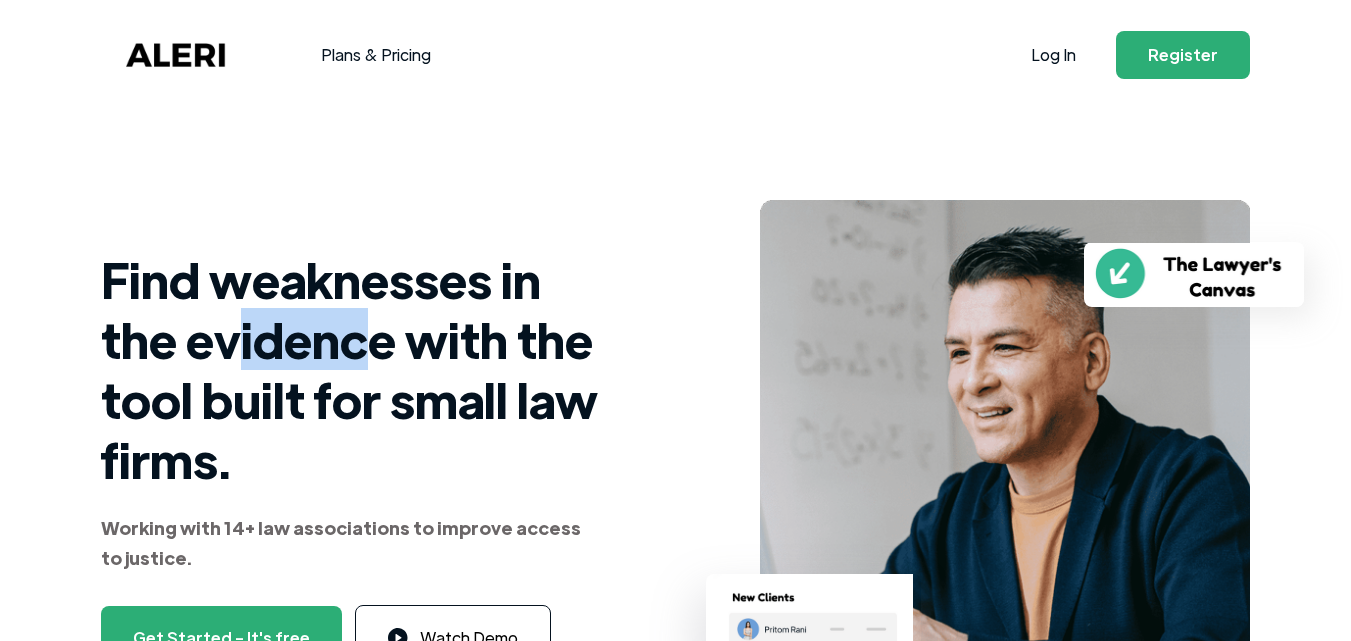 drag, startPoint x: 244, startPoint y: 325, endPoint x: 351, endPoint y: 372, distance: 116.86745 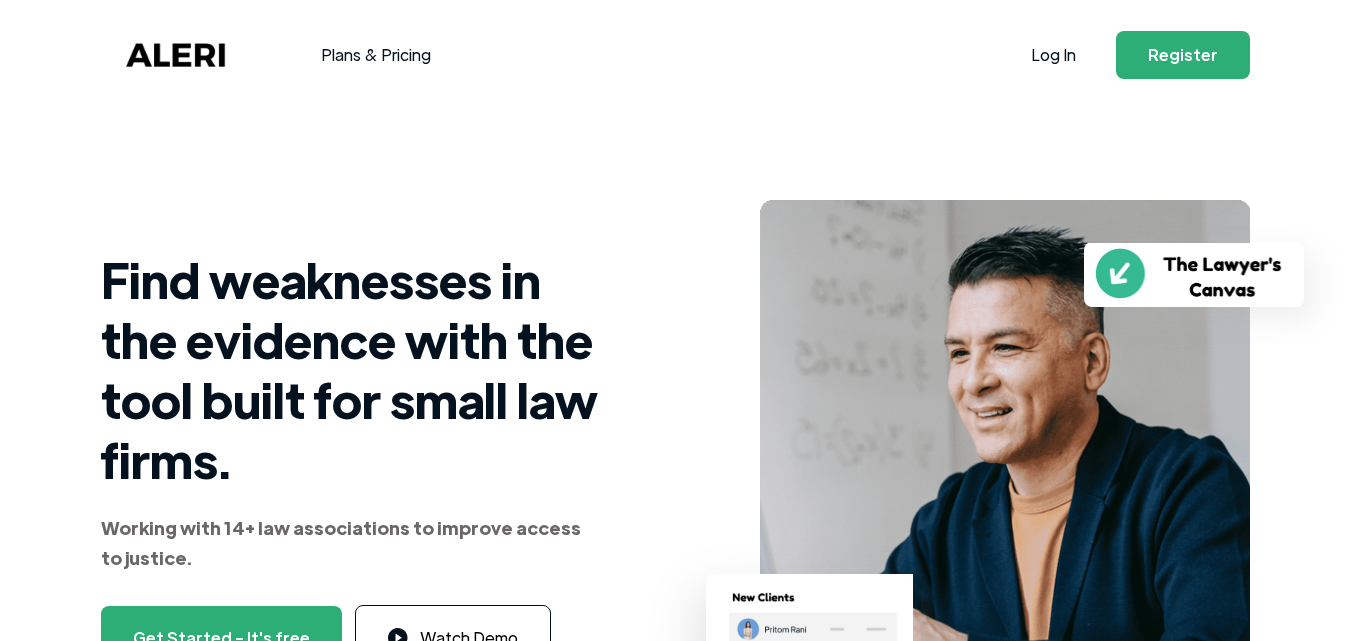 click on "Find weaknesses in the evidence with the tool built for small law firms." at bounding box center (351, 369) 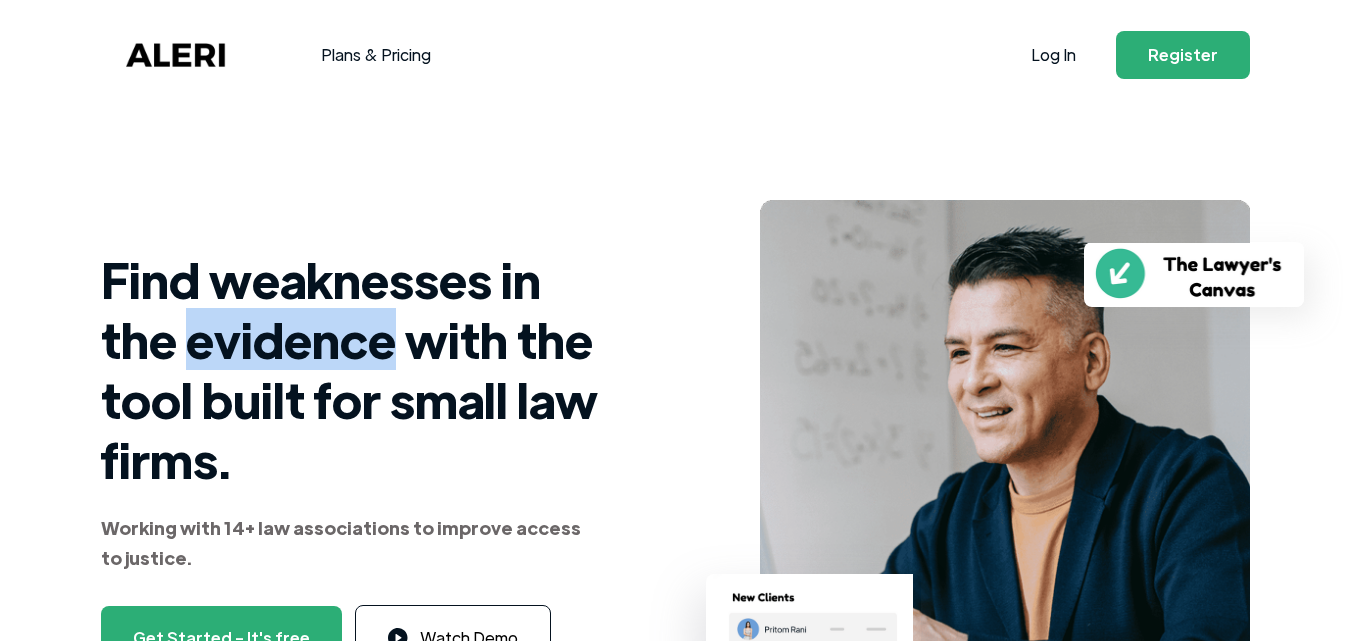 drag, startPoint x: 208, startPoint y: 340, endPoint x: 326, endPoint y: 350, distance: 118.42297 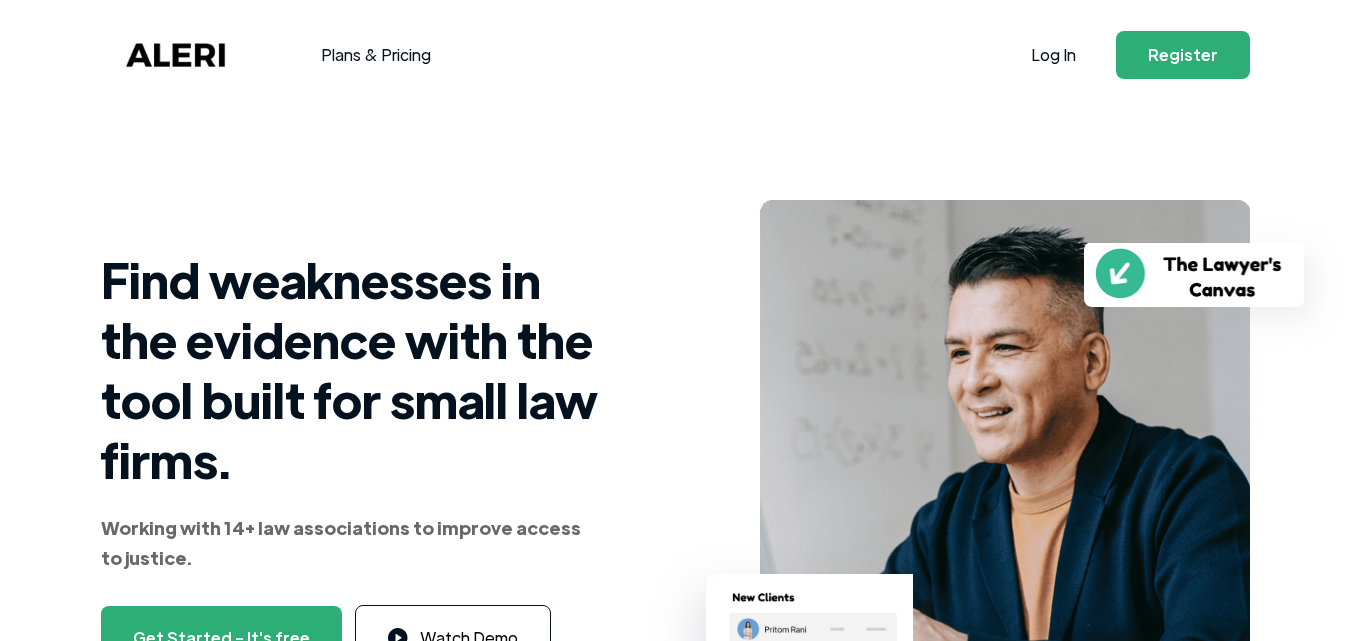 click on "Find weaknesses in the evidence with the tool built for small law firms." at bounding box center [351, 369] 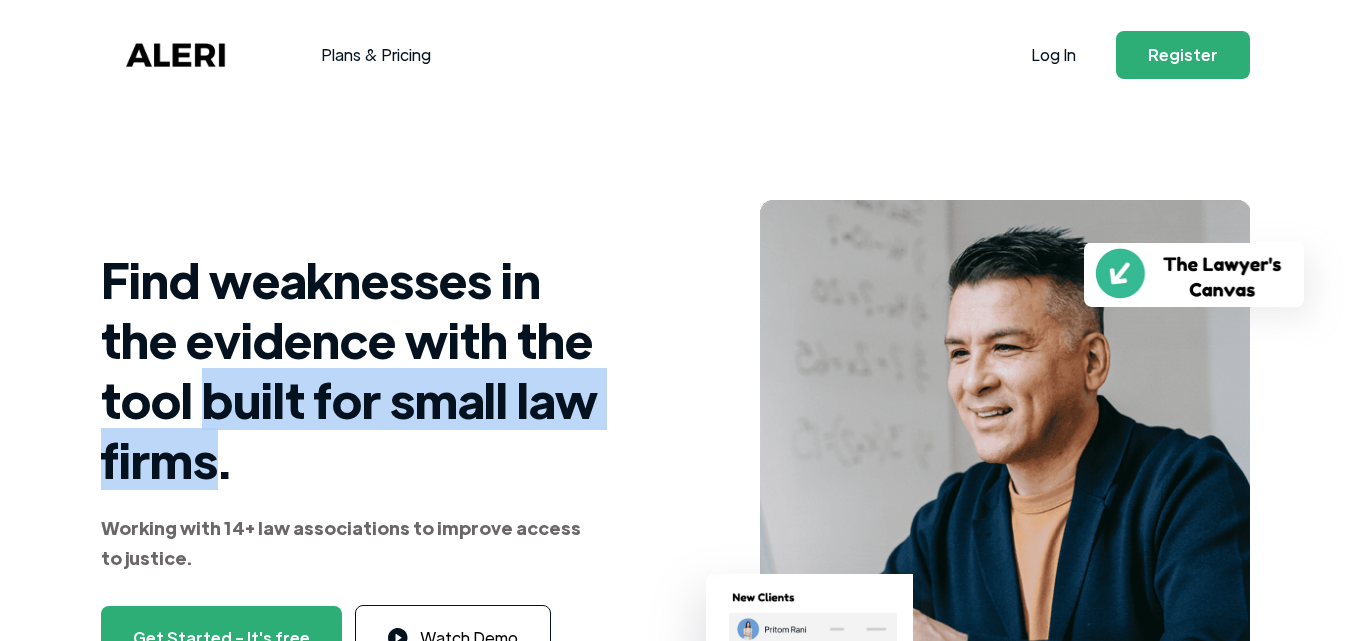 drag, startPoint x: 217, startPoint y: 410, endPoint x: 168, endPoint y: 480, distance: 85.44589 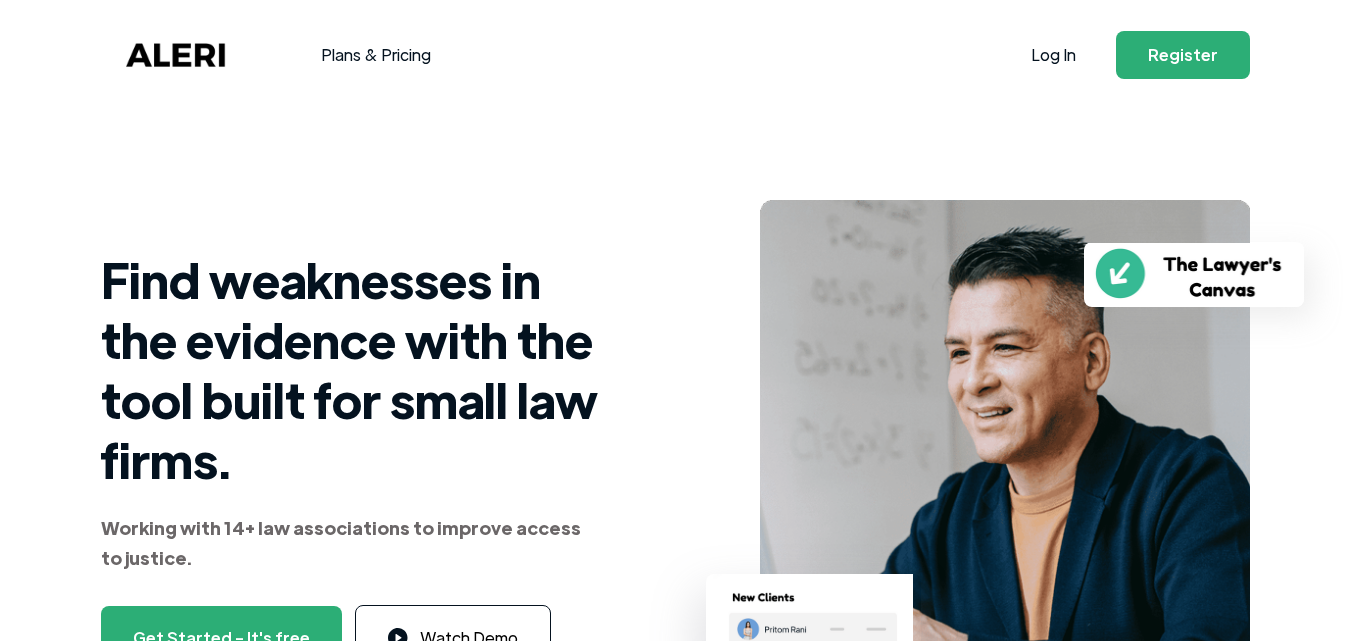 click on "Find weaknesses in the evidence with the tool built for small law firms. Working with 14+ law associations to improve access to justice. Watch Demo Get Started - It's free Get started in minutes Product support" at bounding box center (351, 492) 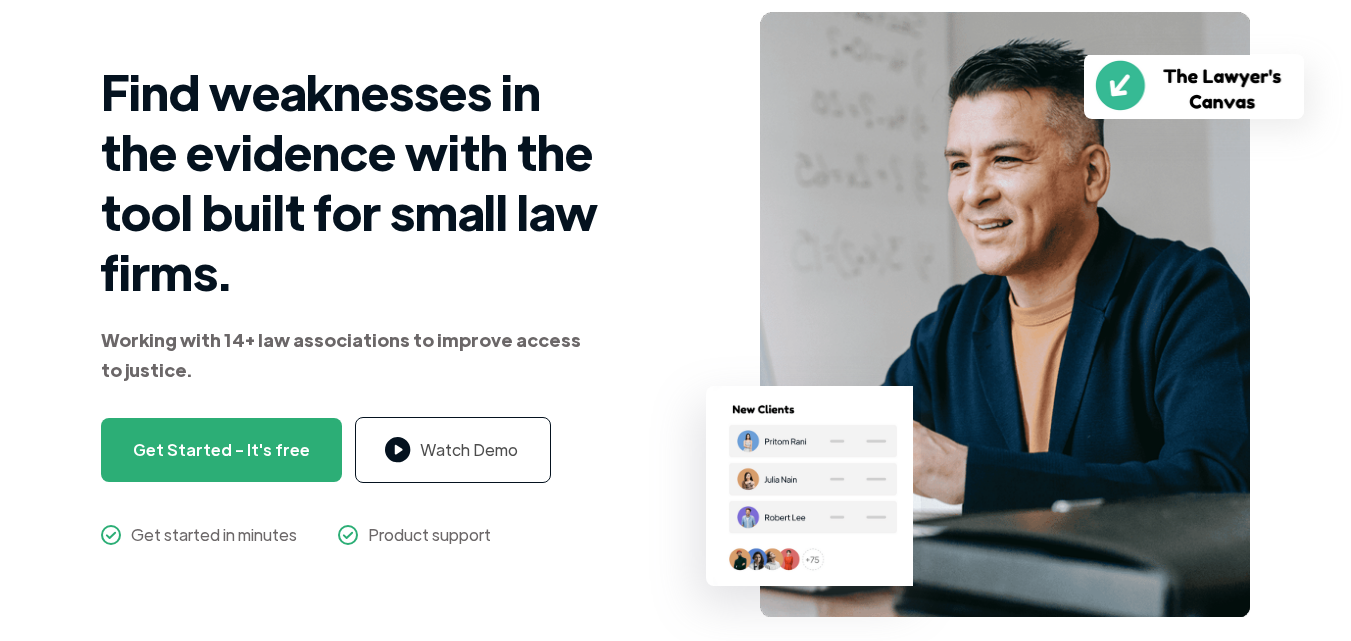 scroll, scrollTop: 200, scrollLeft: 0, axis: vertical 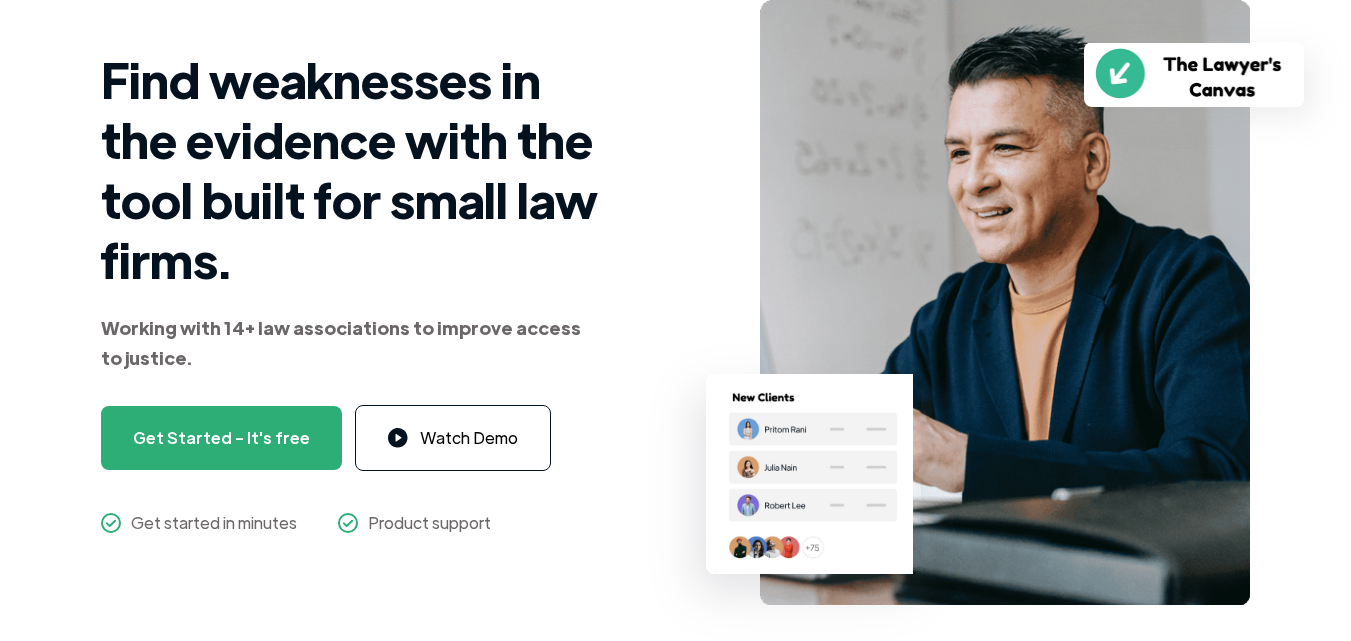 click on "Working with 14+ law associations to improve access to justice." at bounding box center [341, 342] 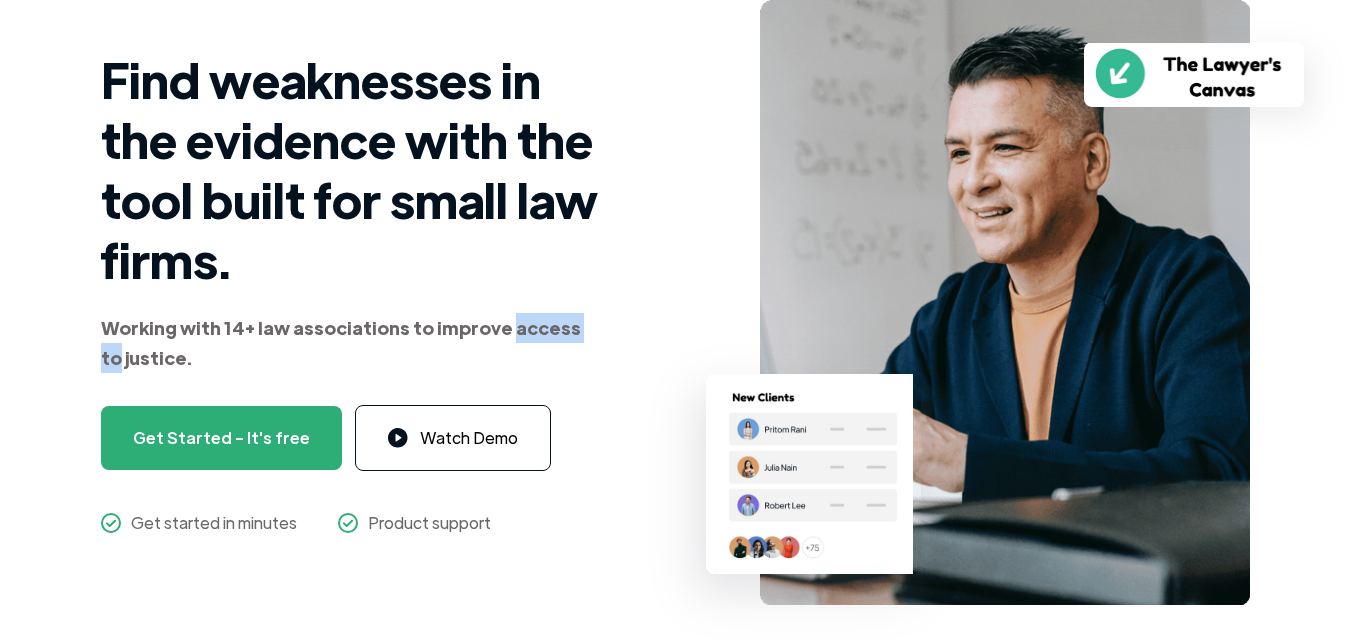 drag, startPoint x: 524, startPoint y: 331, endPoint x: 601, endPoint y: 342, distance: 77.781746 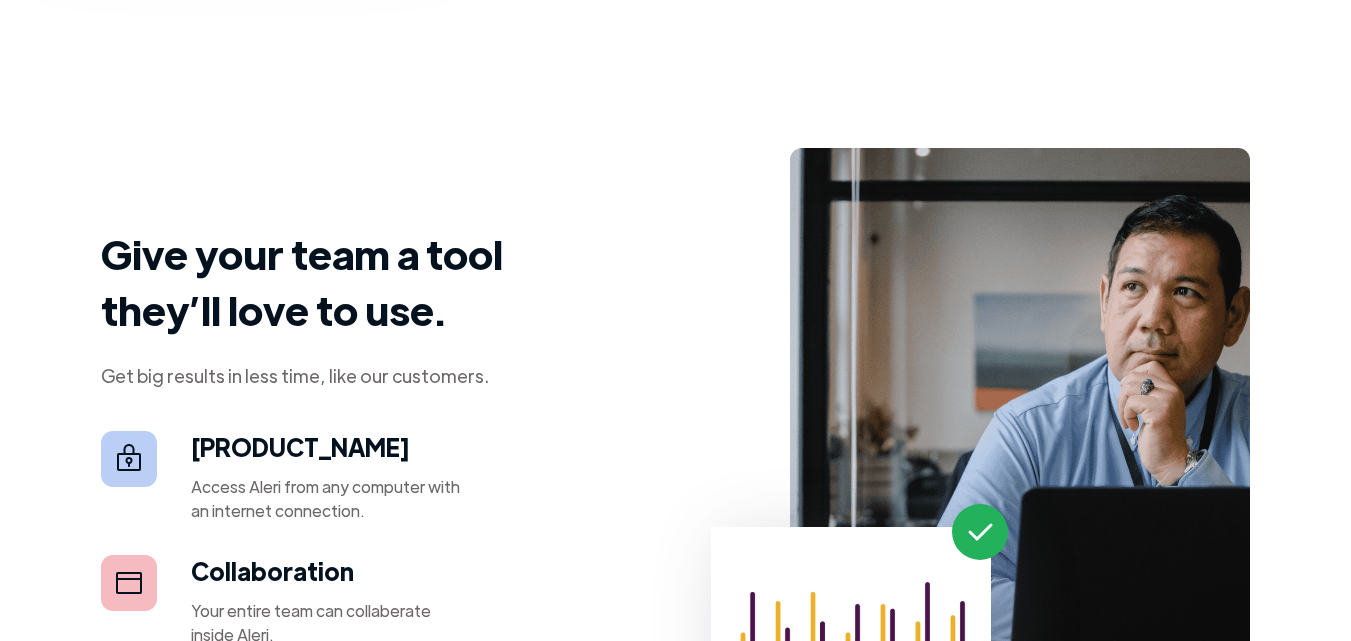 scroll, scrollTop: 1600, scrollLeft: 0, axis: vertical 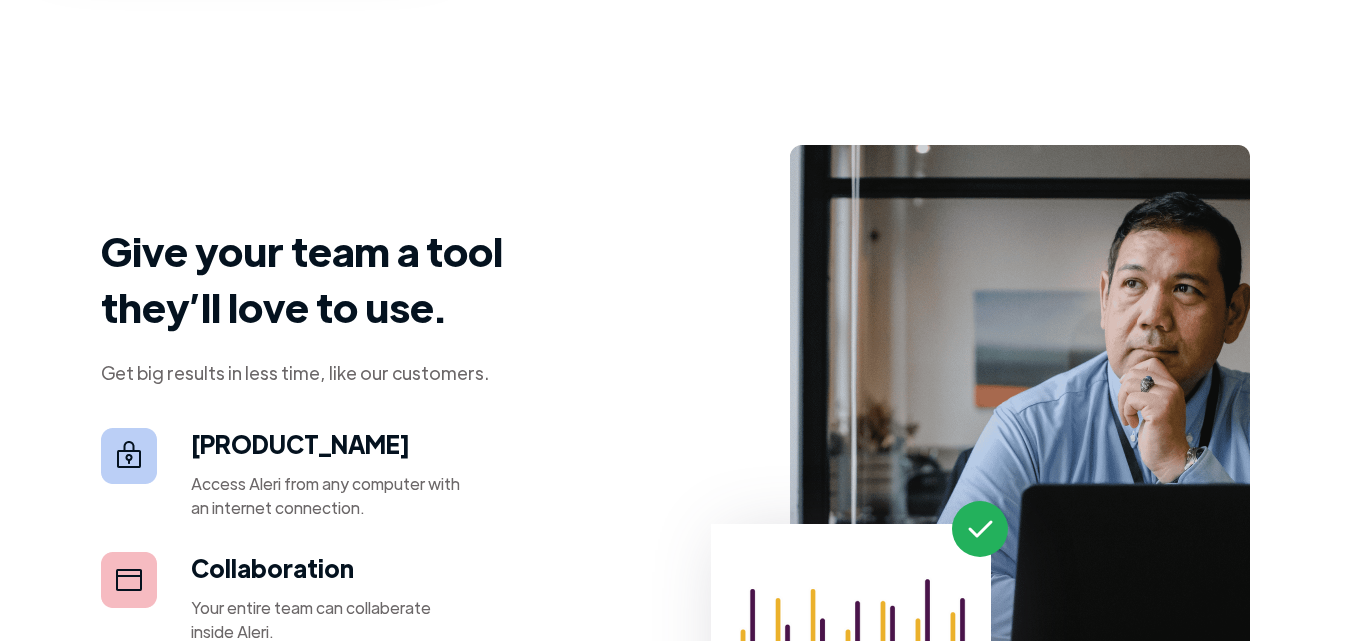 click on "Access Aleri from any computer with an internet connection." at bounding box center [331, 496] 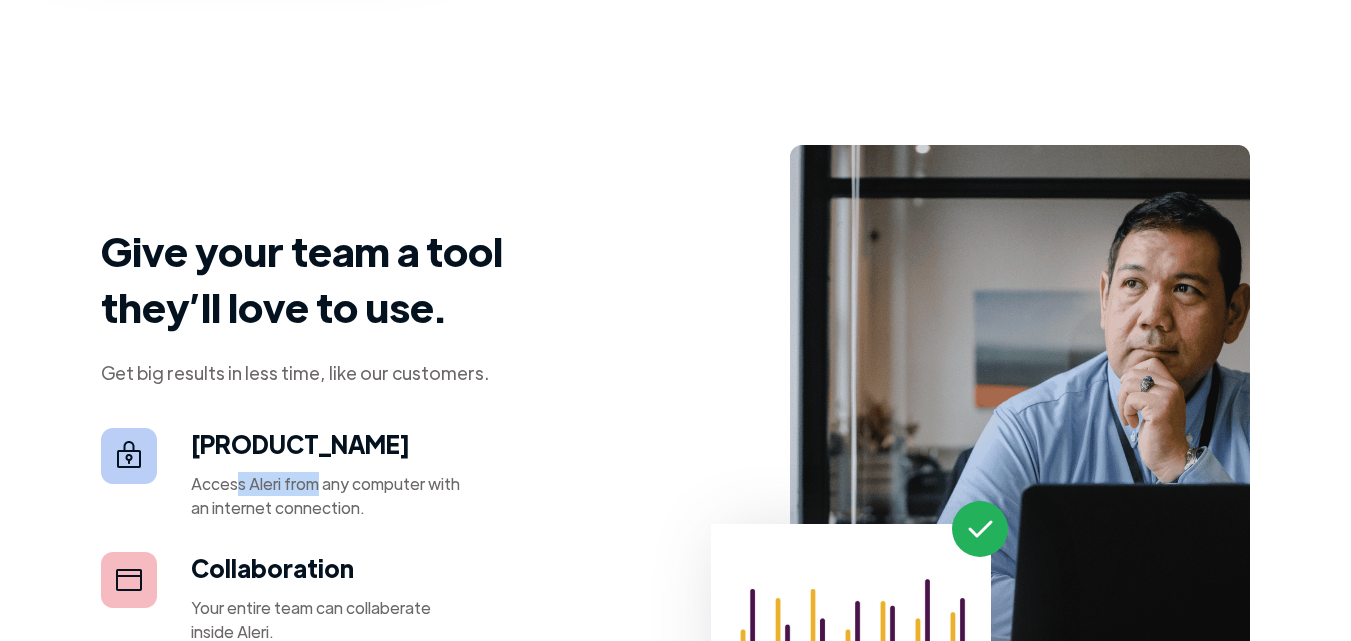 click on "Access Aleri from any computer with an internet connection." at bounding box center [331, 496] 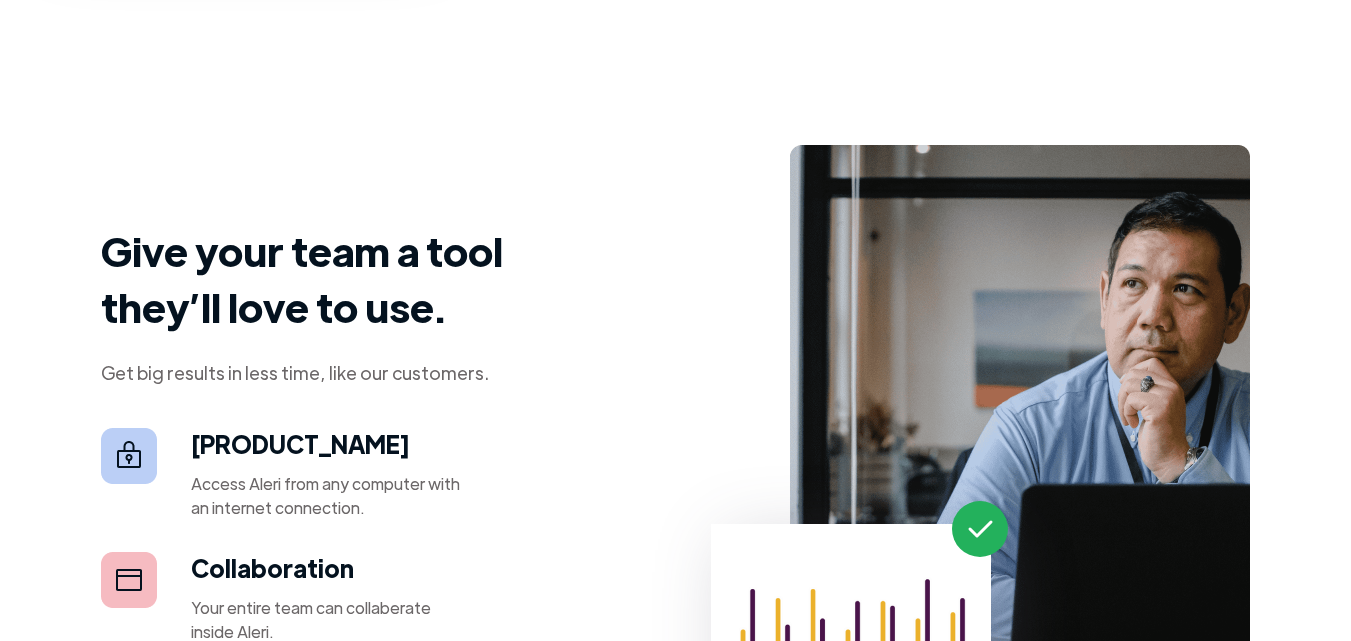 click on "Access Aleri from any computer with an internet connection." at bounding box center [331, 496] 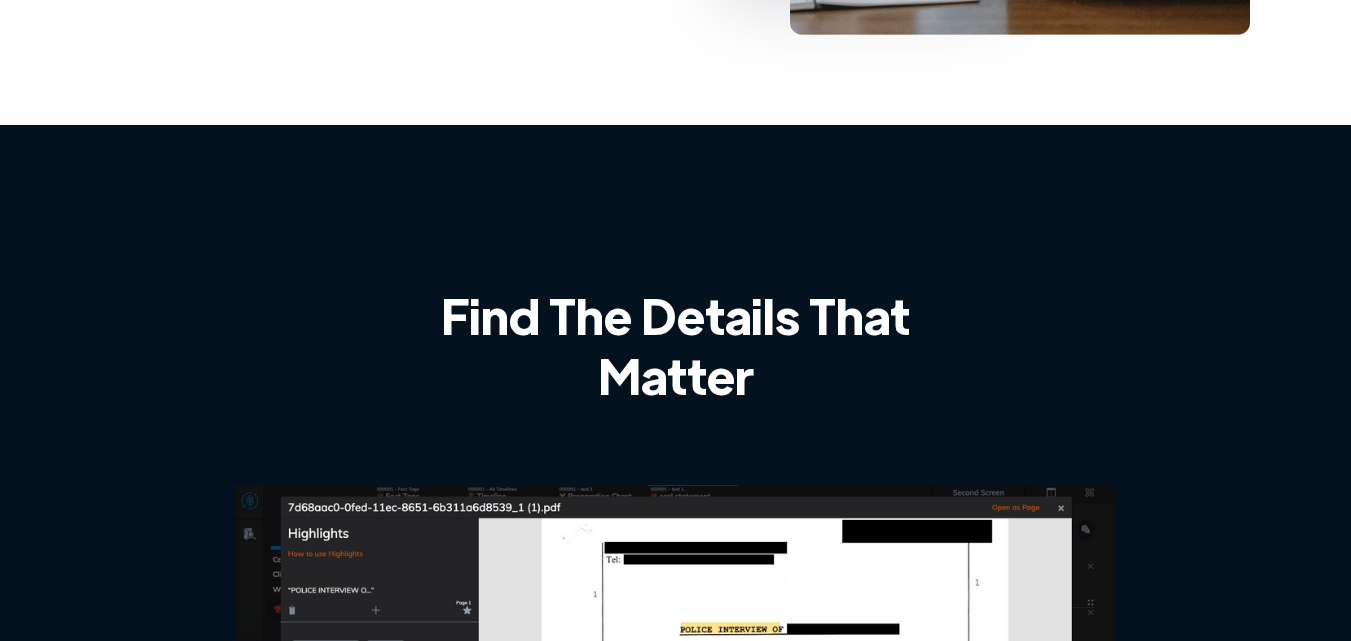 scroll, scrollTop: 2300, scrollLeft: 0, axis: vertical 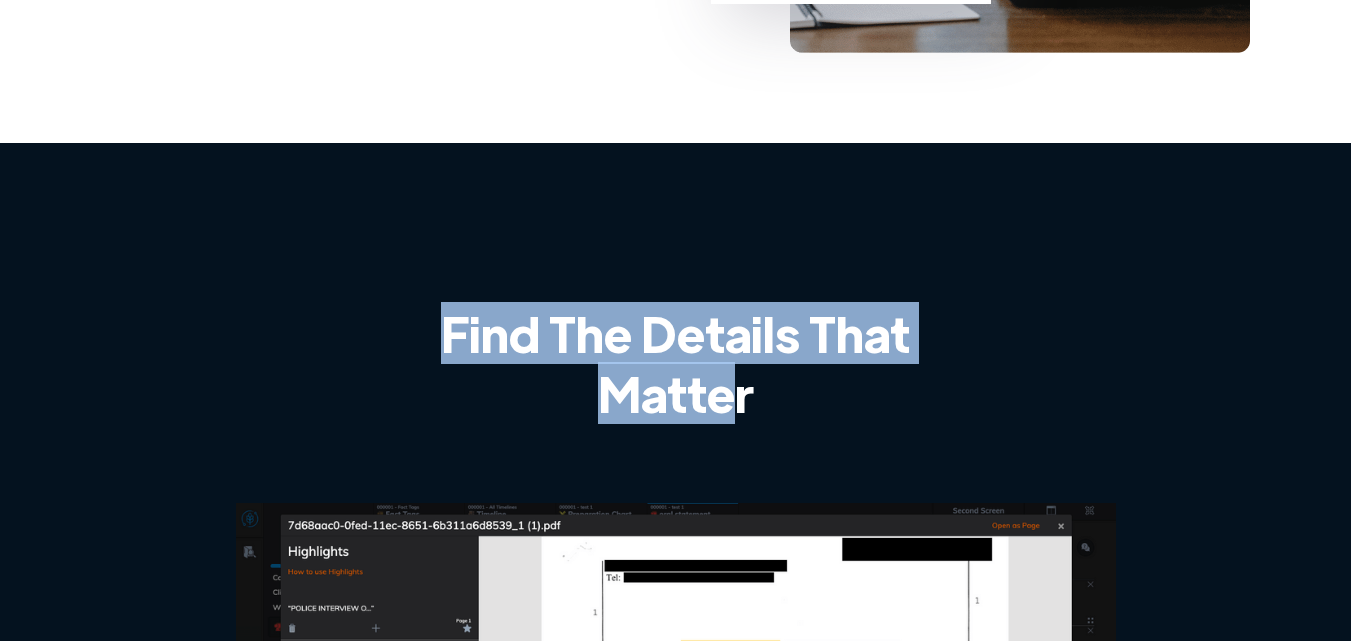 drag, startPoint x: 736, startPoint y: 403, endPoint x: 390, endPoint y: 348, distance: 350.34412 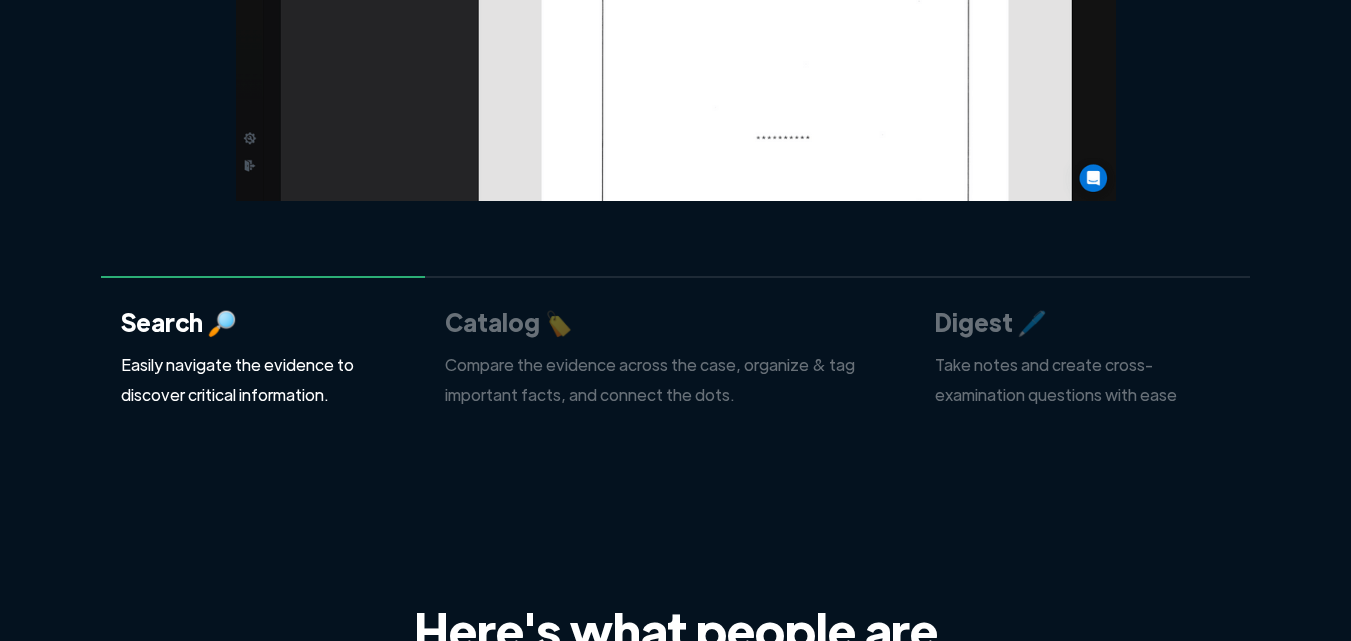 scroll, scrollTop: 3000, scrollLeft: 0, axis: vertical 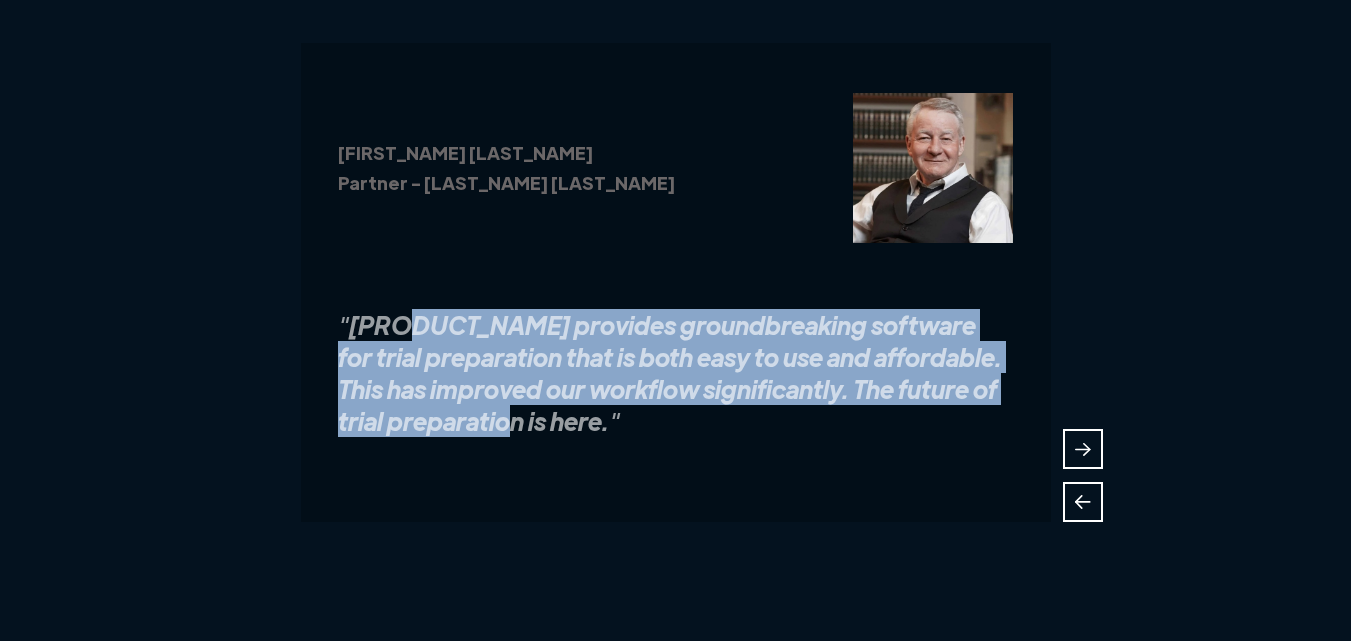 drag, startPoint x: 472, startPoint y: 402, endPoint x: 396, endPoint y: 323, distance: 109.62208 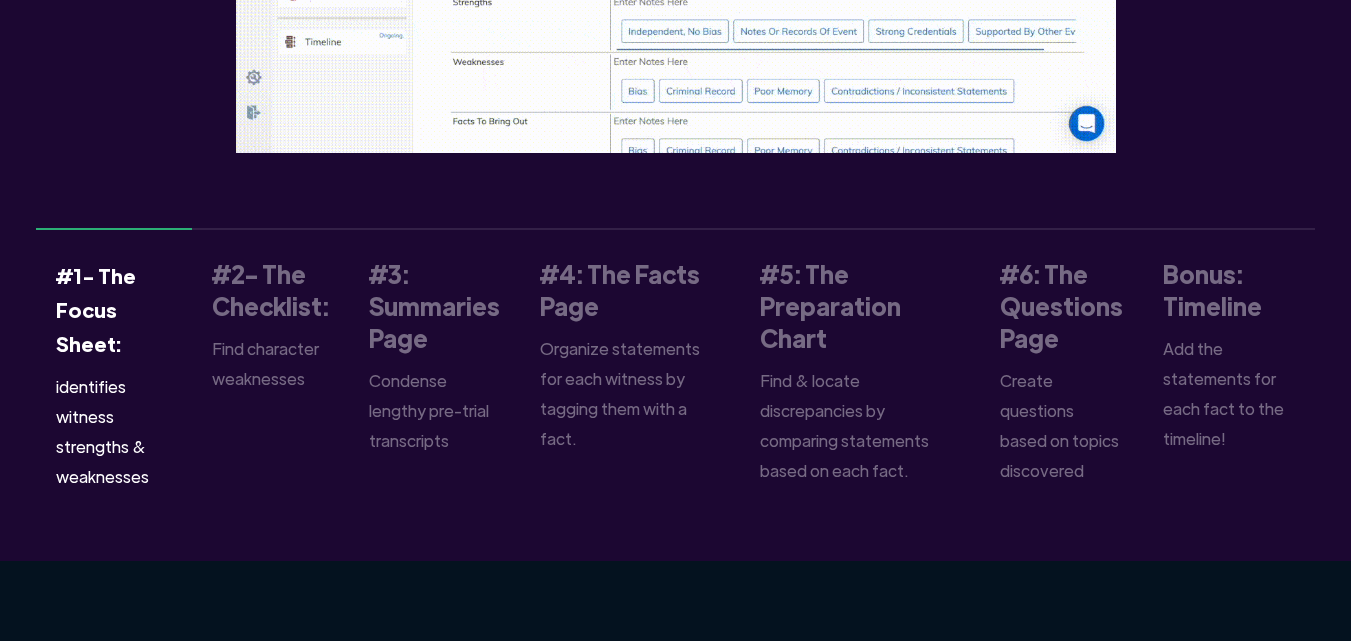 scroll, scrollTop: 5100, scrollLeft: 0, axis: vertical 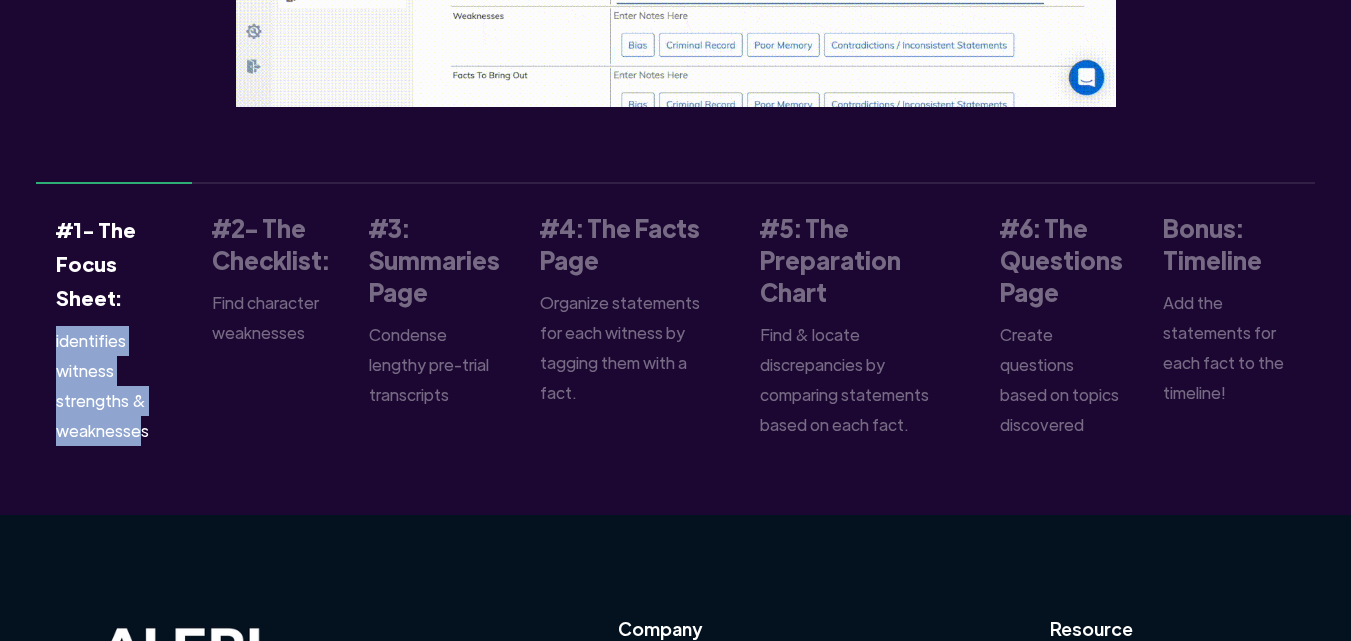 drag, startPoint x: 3, startPoint y: 323, endPoint x: 132, endPoint y: 435, distance: 170.83618 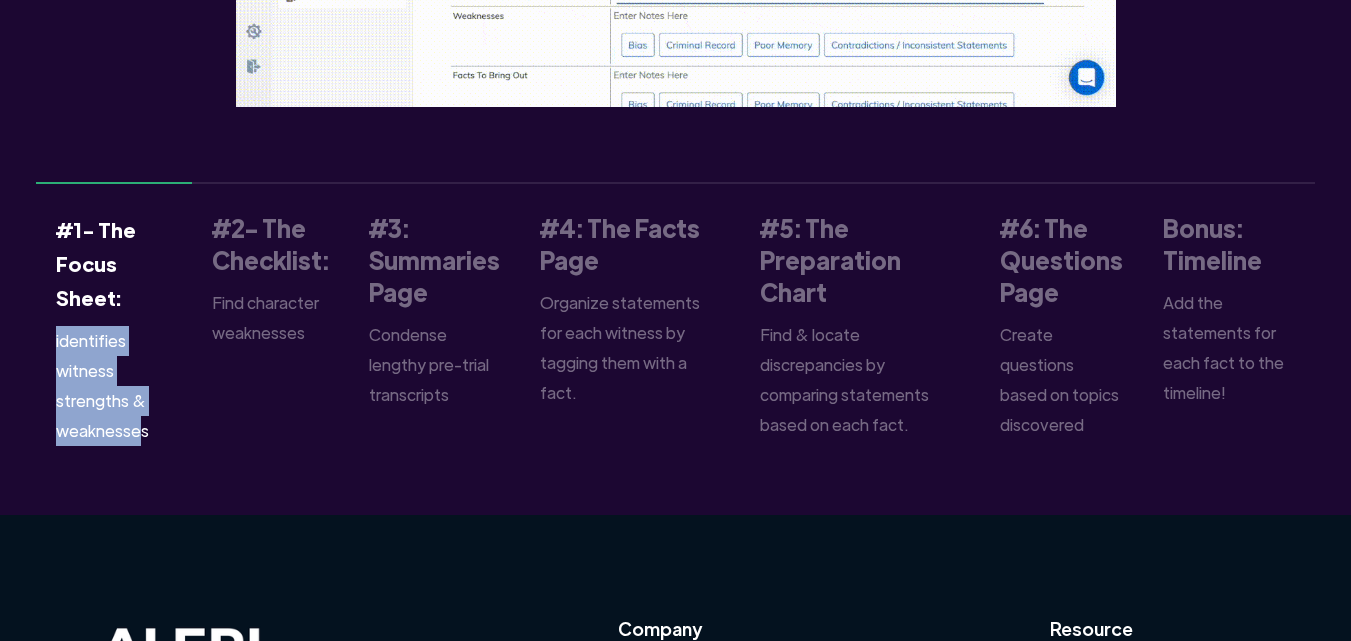 click on "Let's take a look inside [PRODUCT_NAME] #1- The Focus Sheet: identifies witness strengths & weaknesses #2- The Checklist: Find character weaknesses #3: Summaries Page Condense lengthy pre-trial transcripts #4: The Facts Page Organize statements for each witness by tagging them with a fact. #5: The Preparation Chart Find & locate discrepancies by comparing statements based on each fact. #6: The Questions Page Create questions based on topics discovered Bonus: Timeline Add the statements for each fact to the timeline!" at bounding box center [675, -52] 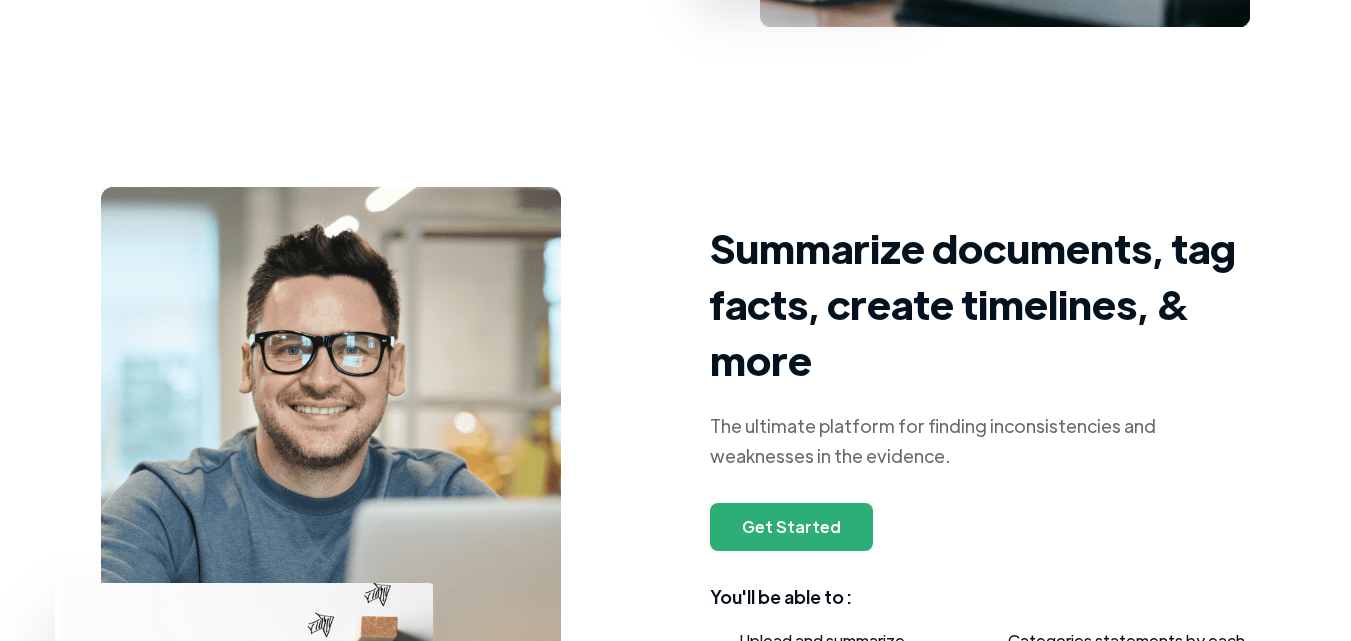 scroll, scrollTop: 751, scrollLeft: 0, axis: vertical 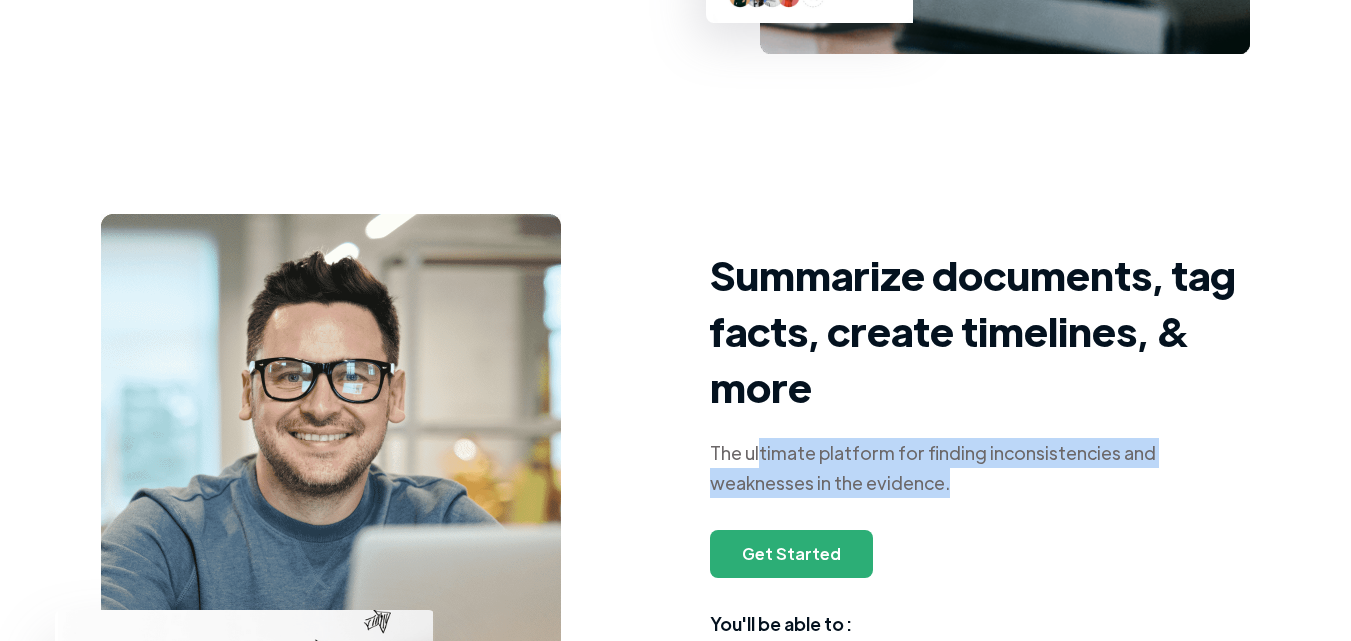 drag, startPoint x: 849, startPoint y: 480, endPoint x: 870, endPoint y: 391, distance: 91.44397 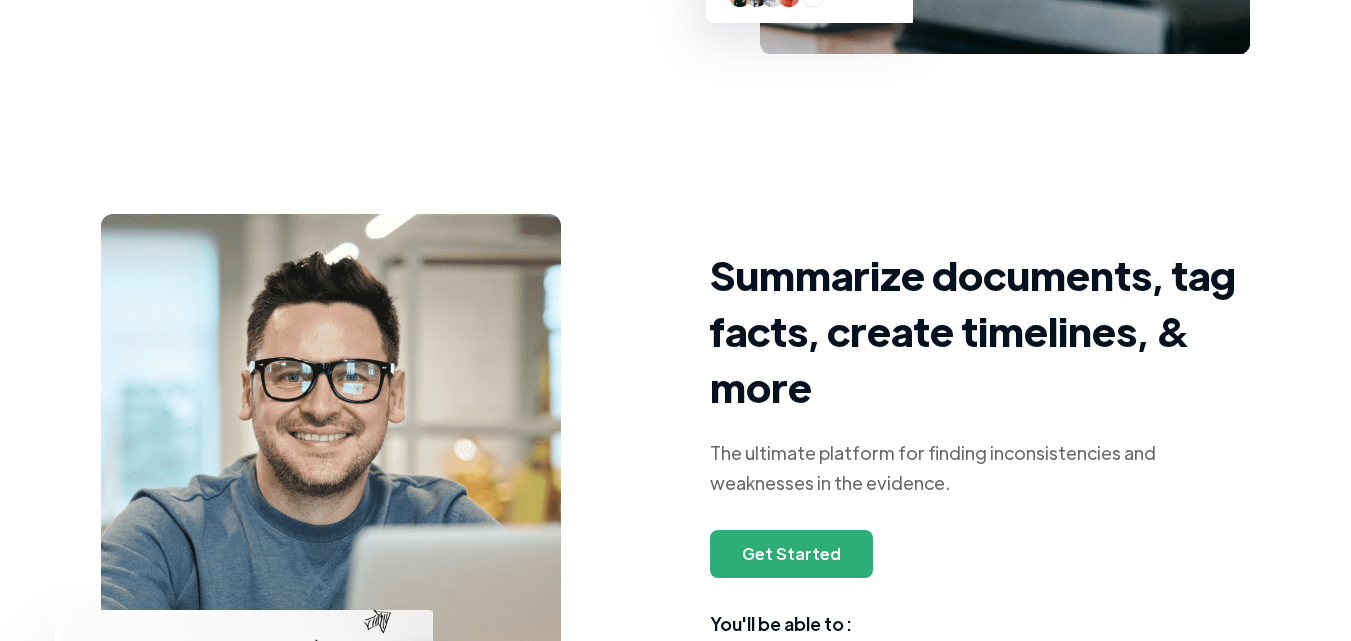 click on "Summarize documents, tag facts, create timelines, & more" at bounding box center [973, 330] 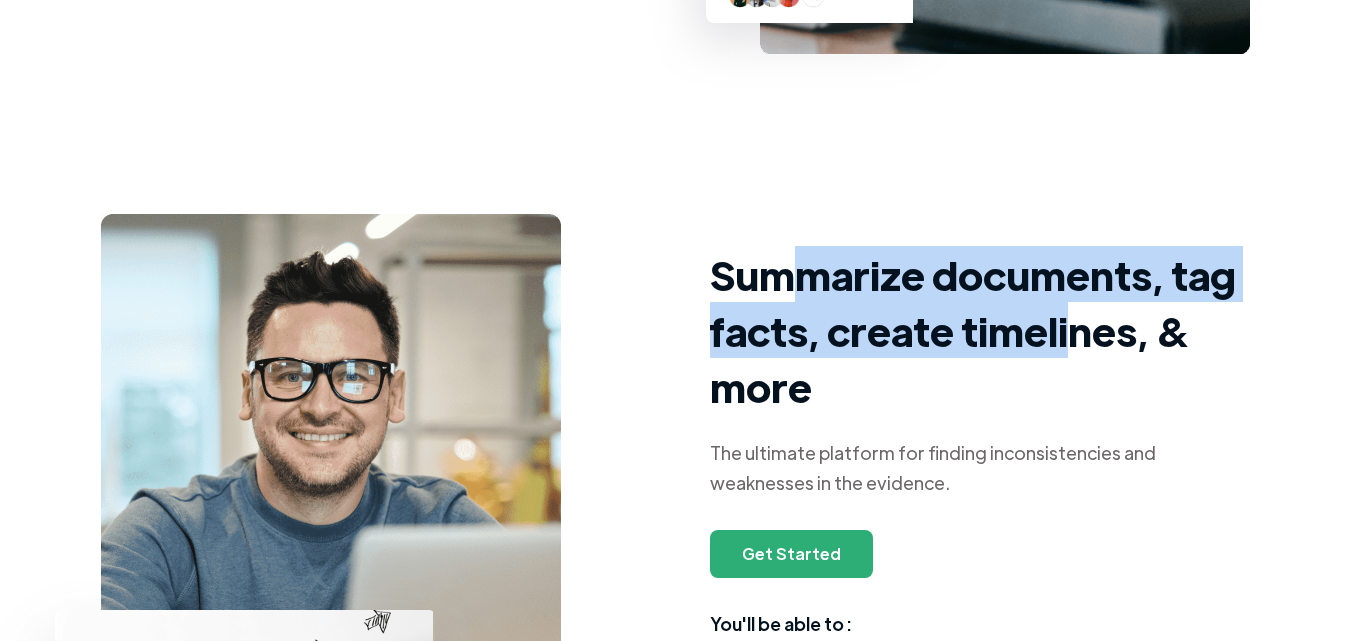drag, startPoint x: 813, startPoint y: 289, endPoint x: 961, endPoint y: 348, distance: 159.3267 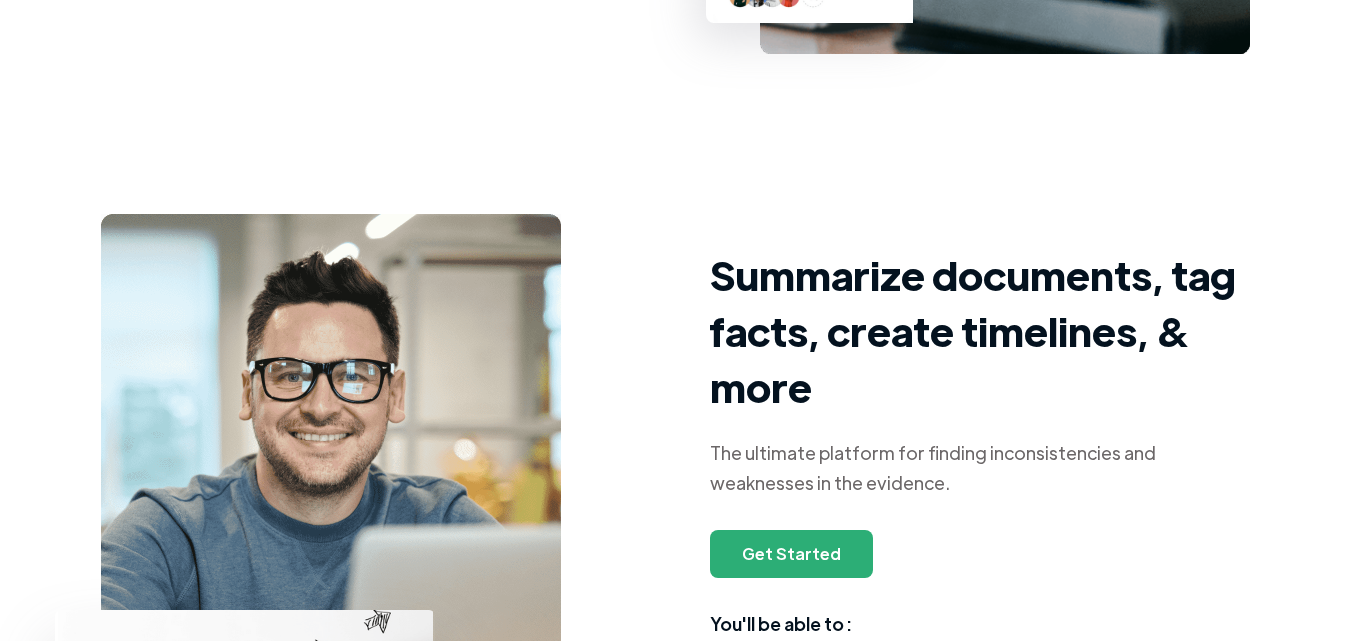 click on "Summarize documents, tag facts, create timelines, & more" at bounding box center (973, 330) 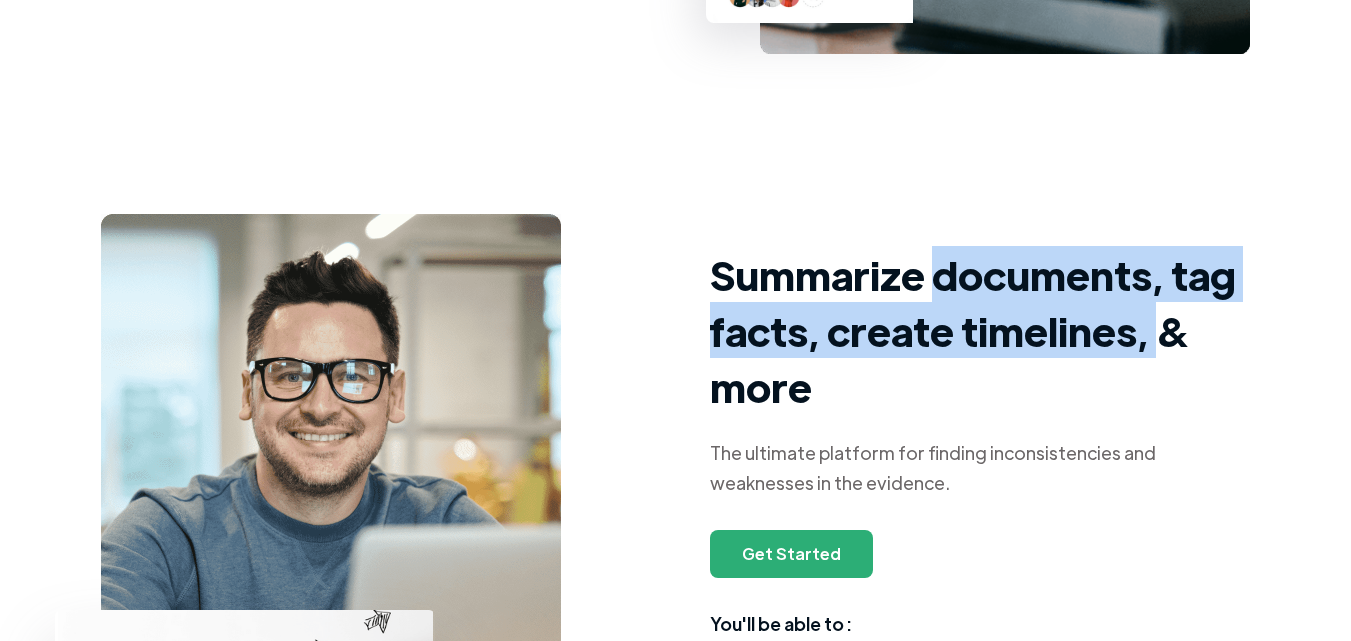 drag, startPoint x: 1028, startPoint y: 275, endPoint x: 1142, endPoint y: 338, distance: 130.24976 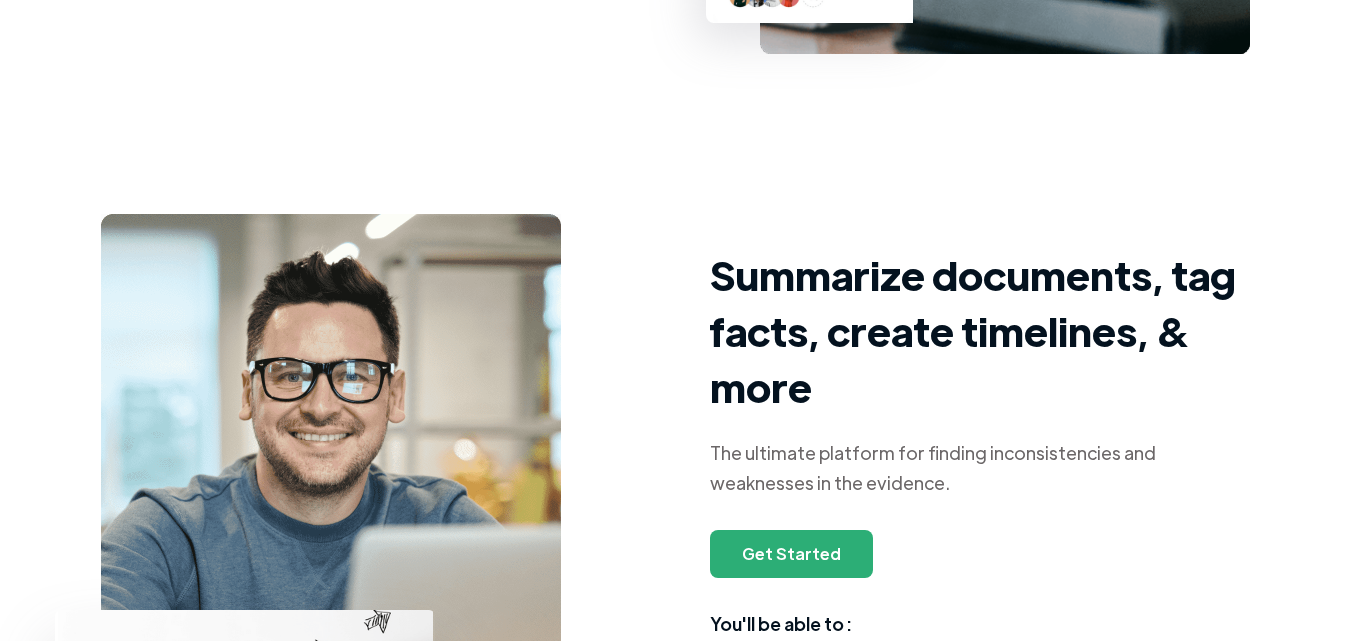 click on "Upload and summarize documents Categories statements by each fact Visualize case events on a timeline Create cross-examination questions" at bounding box center [675, 524] 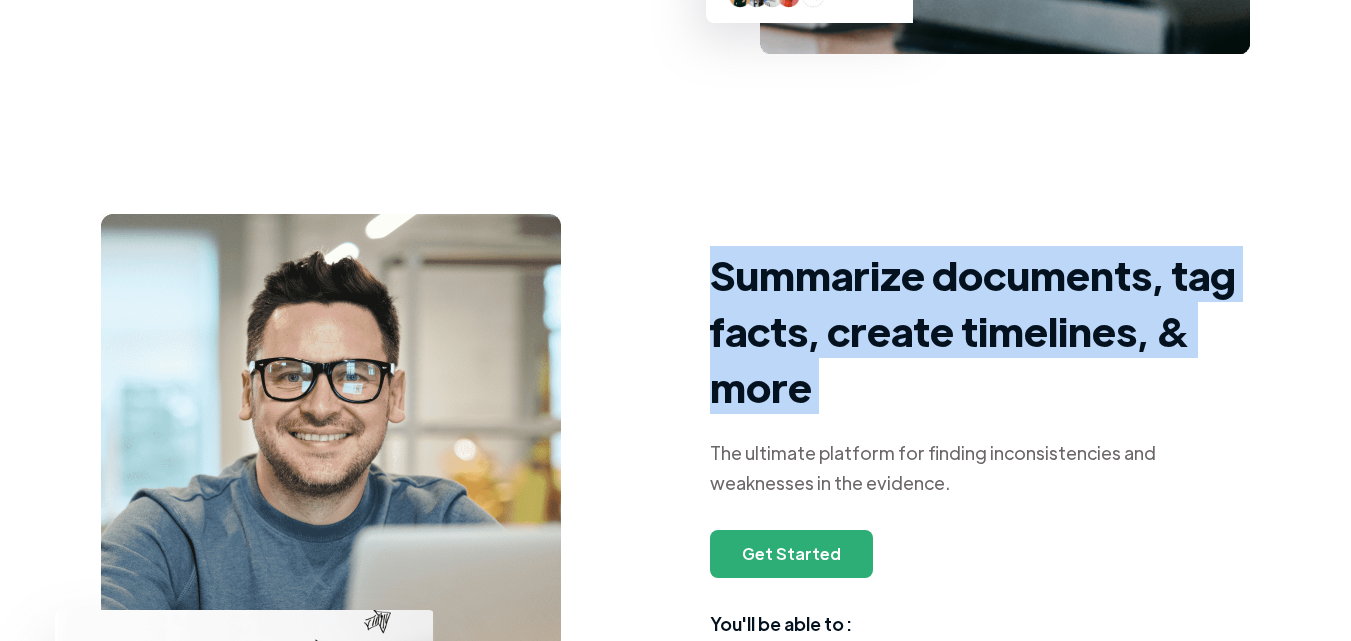 drag, startPoint x: 809, startPoint y: 375, endPoint x: 770, endPoint y: 308, distance: 77.52419 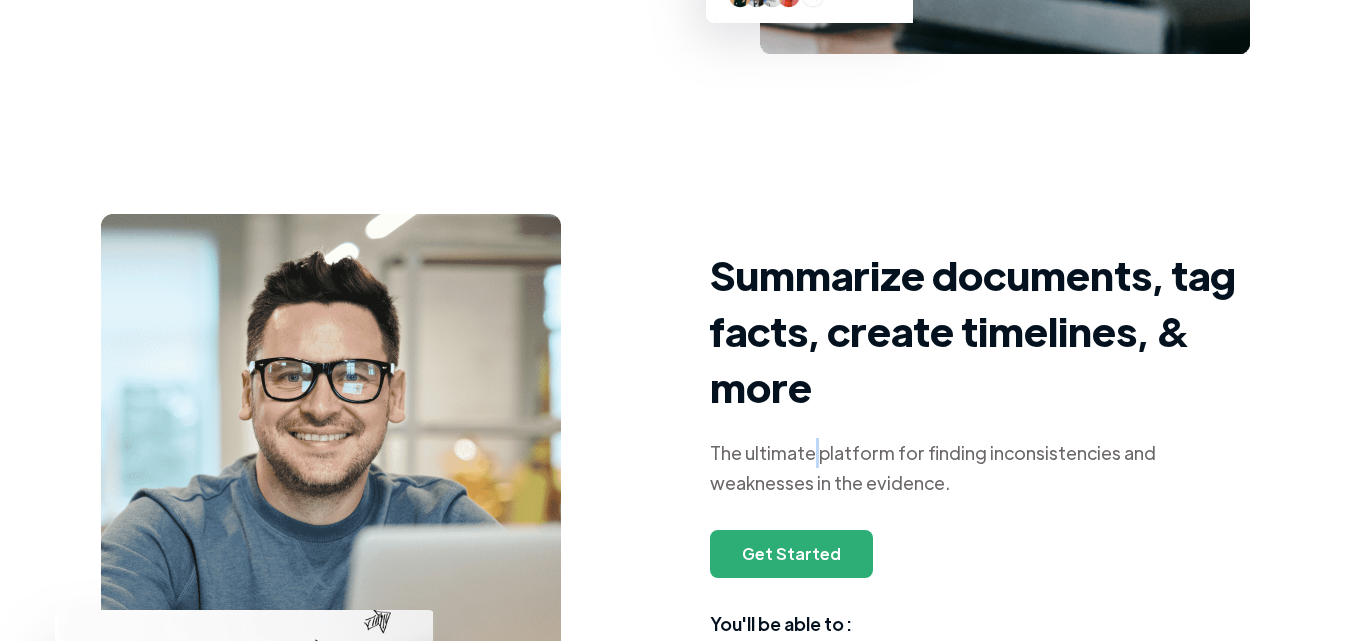 click on "The ultimate platform for finding inconsistencies and weaknesses in the evidence." at bounding box center [980, 468] 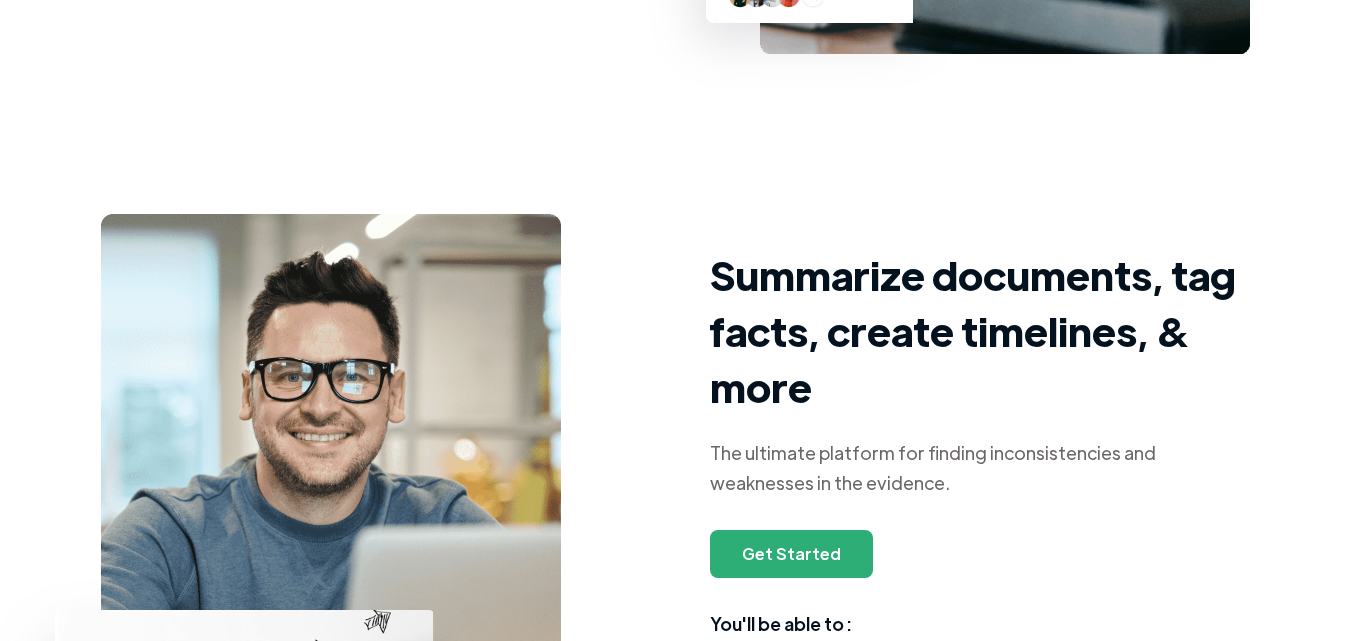 click on "The ultimate platform for finding inconsistencies and weaknesses in the evidence." at bounding box center [980, 468] 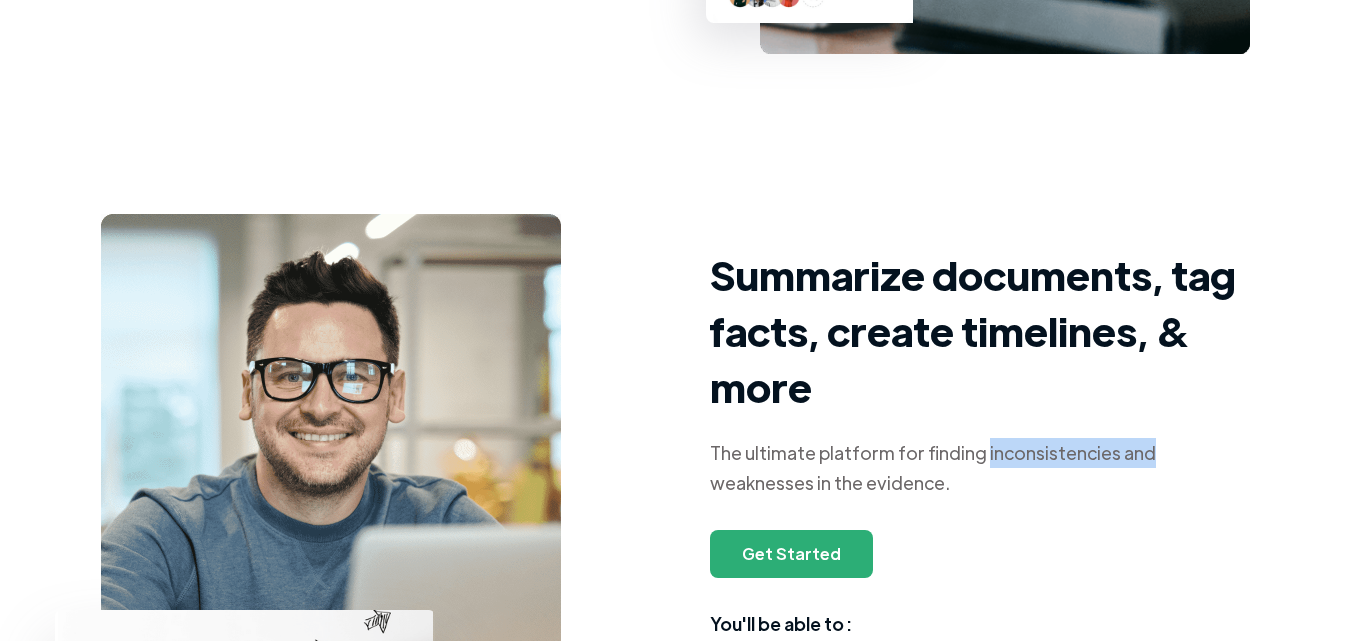 drag, startPoint x: 999, startPoint y: 457, endPoint x: 1120, endPoint y: 463, distance: 121.14867 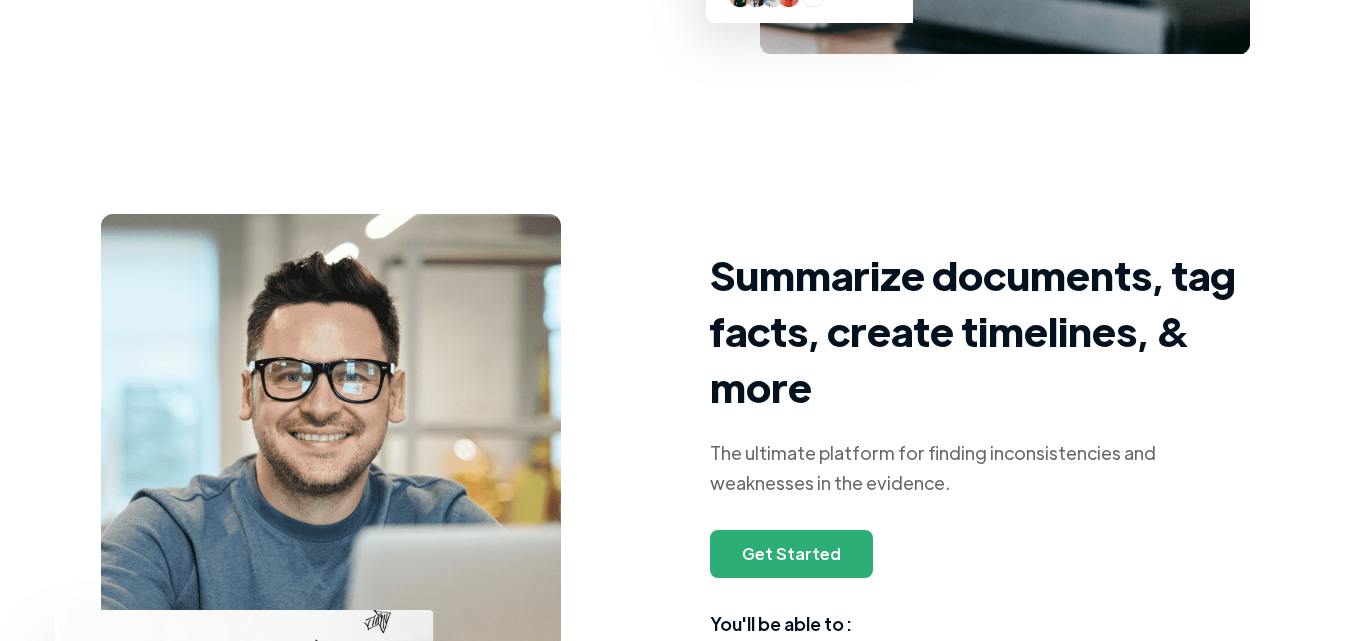 click on "The ultimate platform for finding inconsistencies and weaknesses in the evidence." at bounding box center [980, 468] 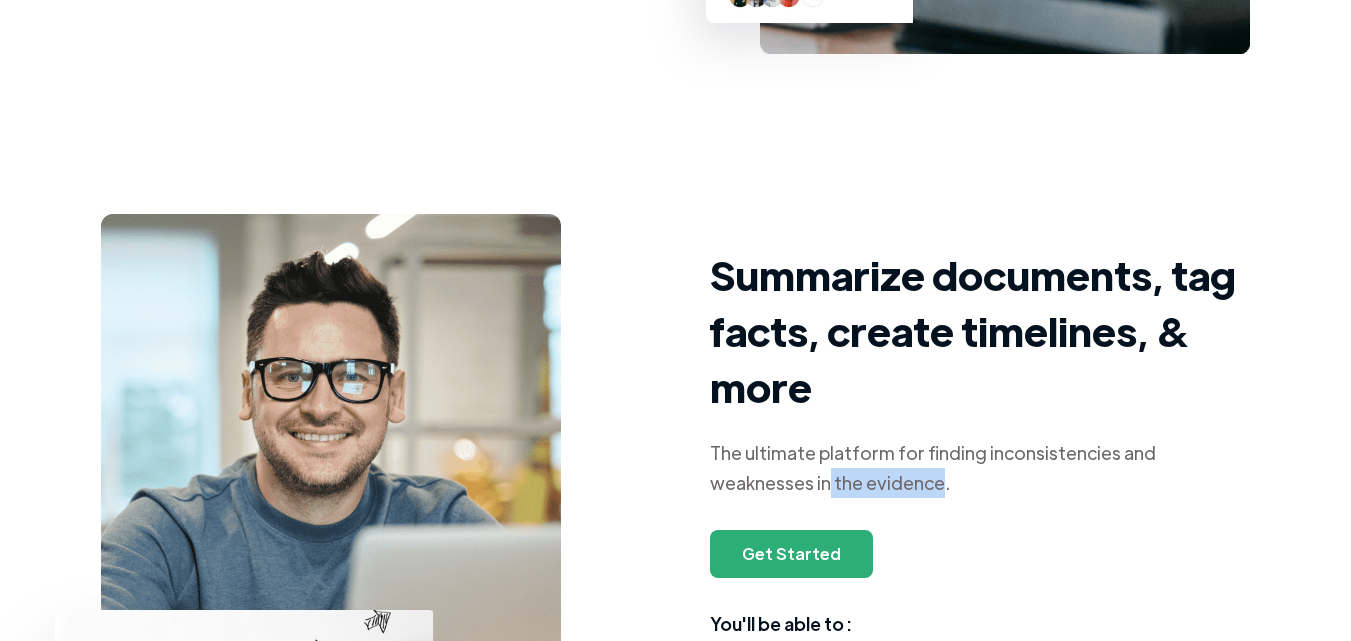 drag, startPoint x: 724, startPoint y: 487, endPoint x: 798, endPoint y: 497, distance: 74.672615 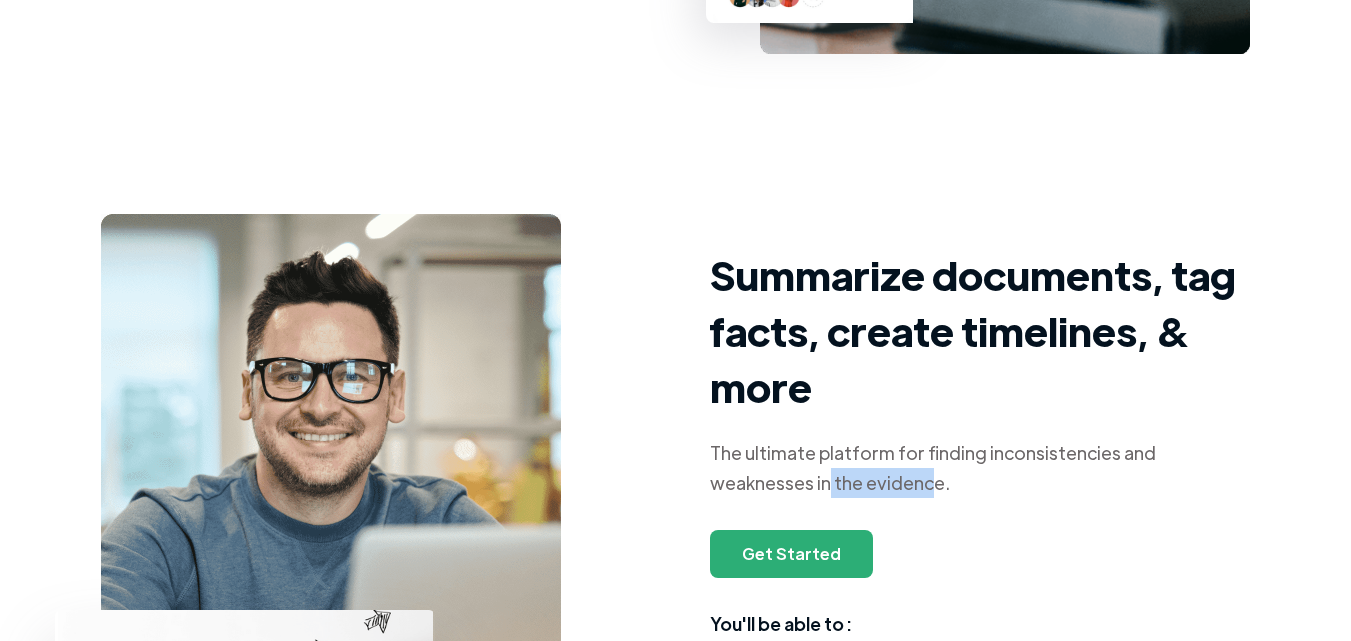 click on "The ultimate platform for finding inconsistencies and weaknesses in the evidence." at bounding box center [980, 468] 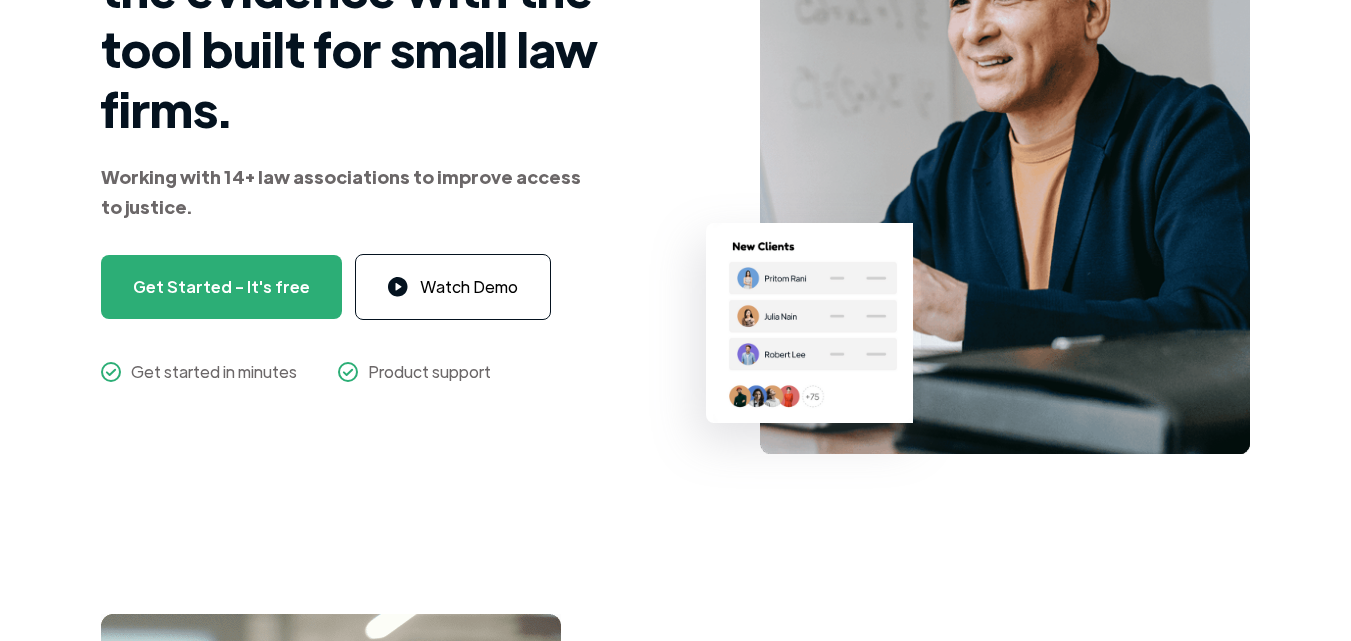 scroll, scrollTop: 251, scrollLeft: 0, axis: vertical 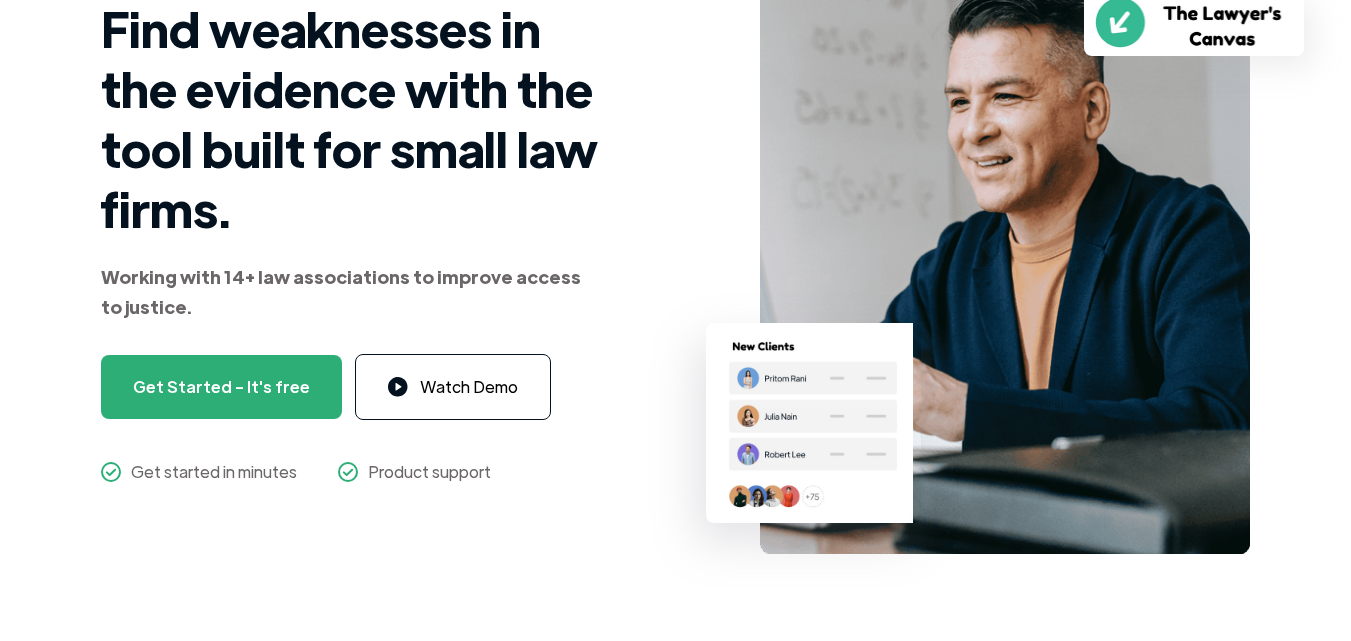 click on "Working with 14+ law associations to improve access to justice." at bounding box center [341, 291] 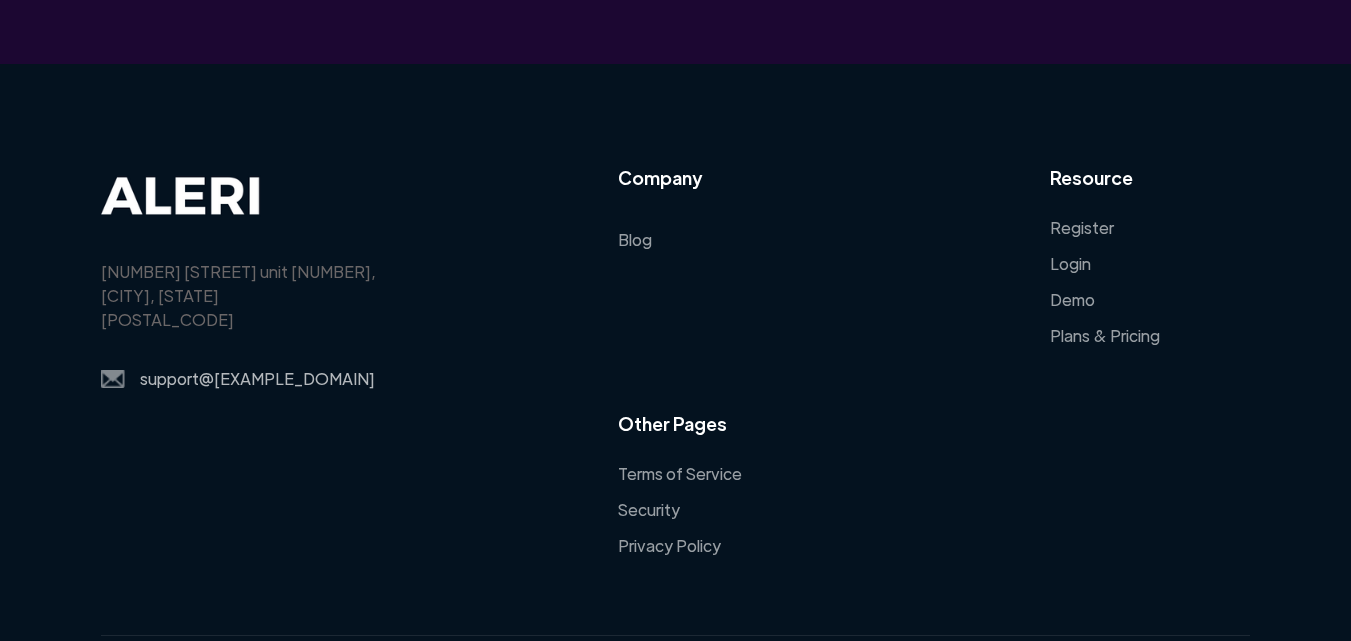 scroll, scrollTop: 5651, scrollLeft: 0, axis: vertical 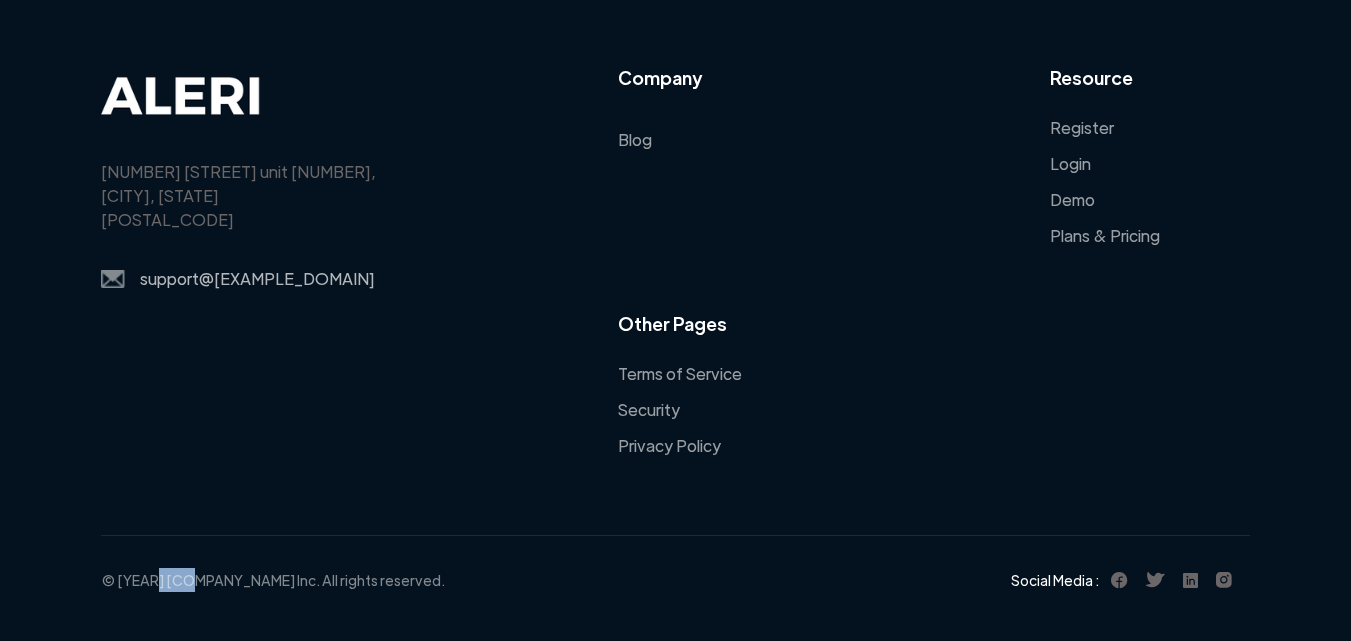 copy on "Aleri" 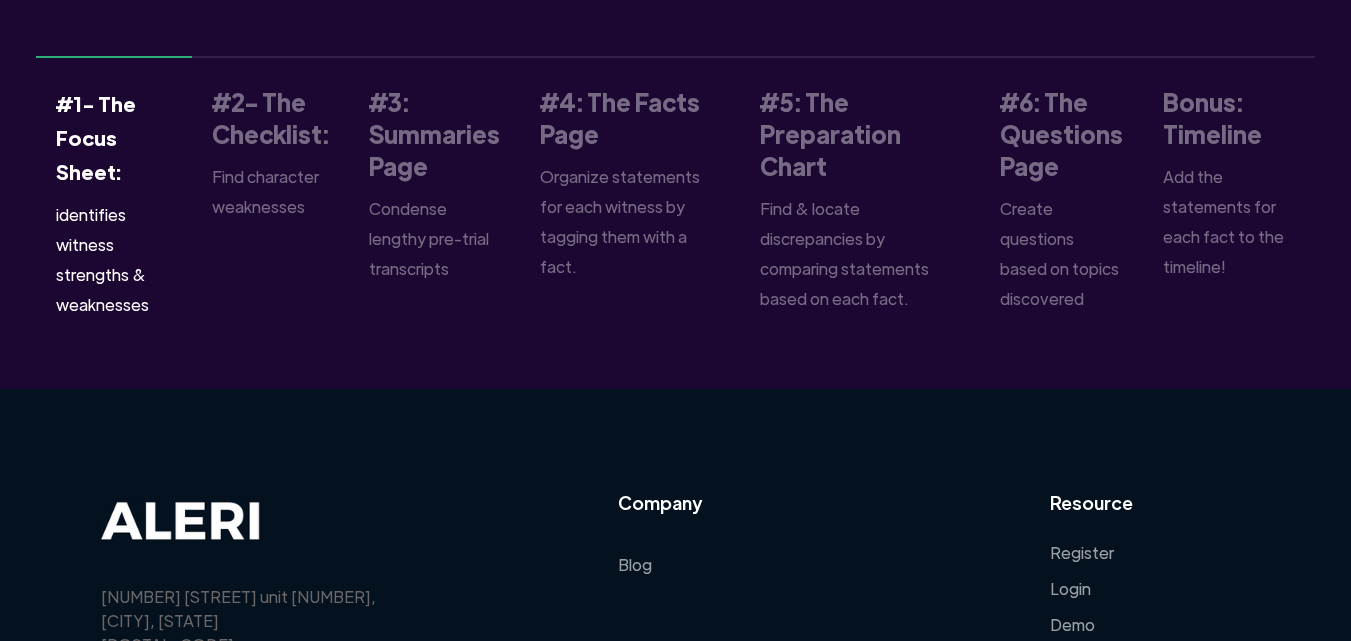 scroll, scrollTop: 0, scrollLeft: 0, axis: both 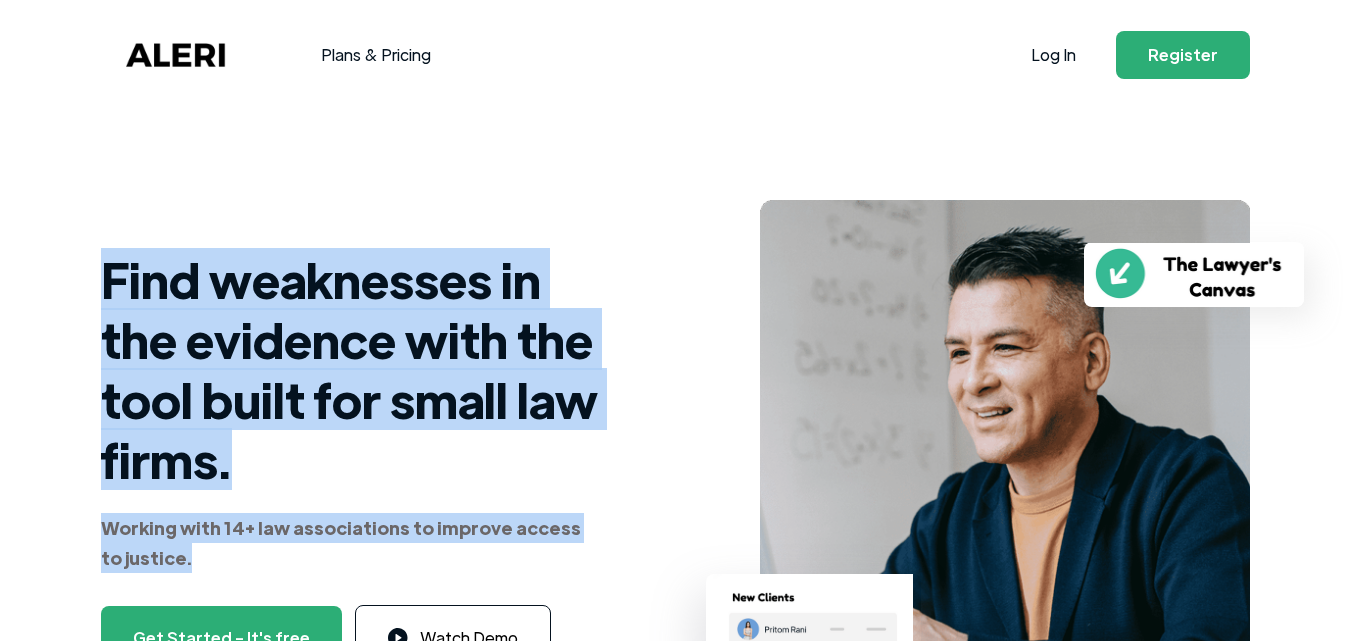 copy on "Find weaknesses in the evidence with the tool built for small law firms. Working with 14+ law associations to improve access to justice." 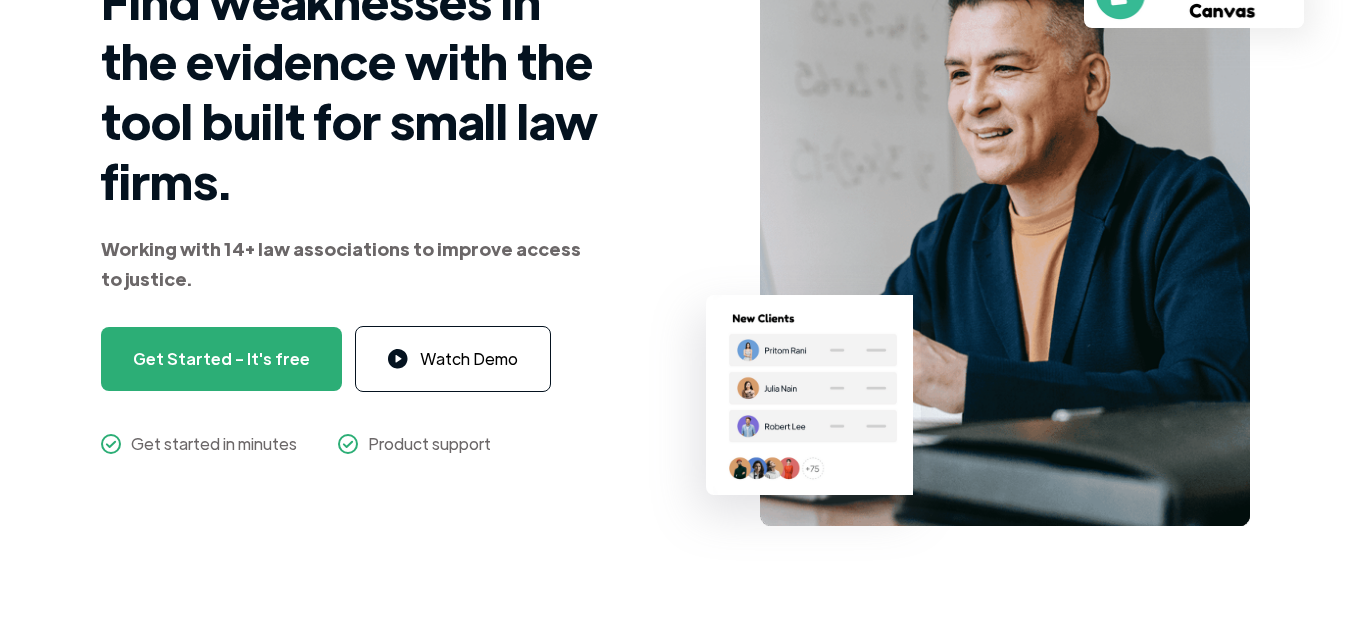 scroll, scrollTop: 700, scrollLeft: 0, axis: vertical 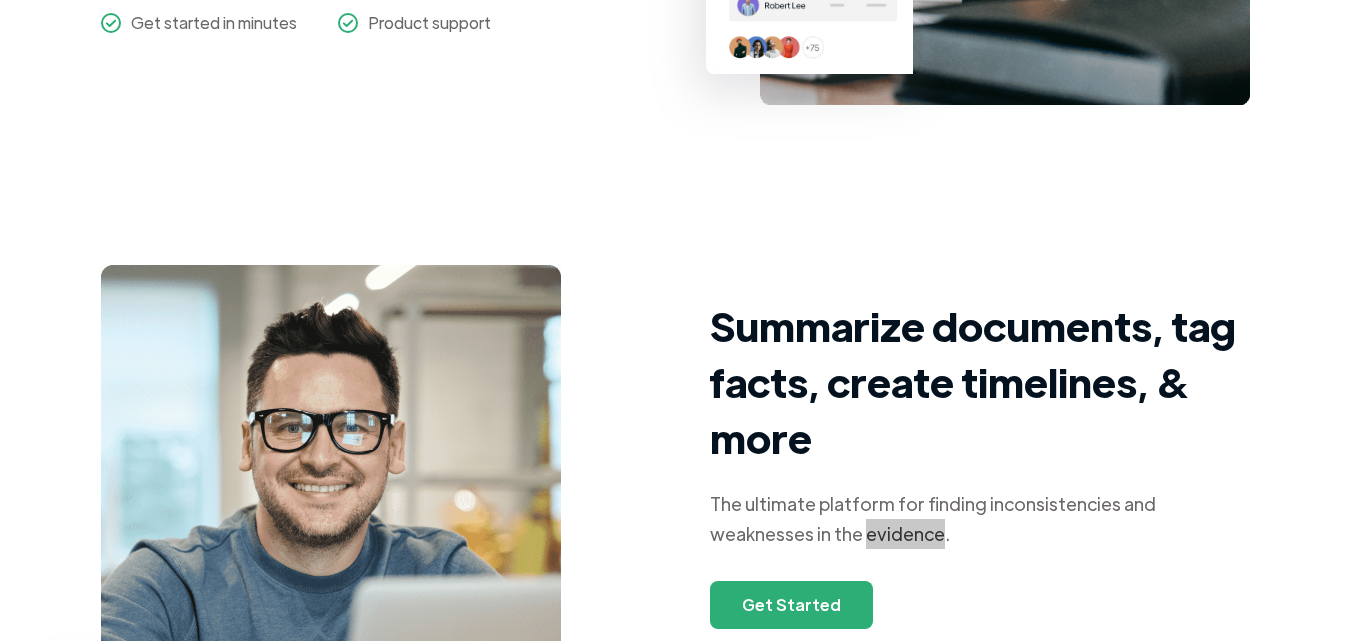 drag, startPoint x: 760, startPoint y: 530, endPoint x: 832, endPoint y: 529, distance: 72.00694 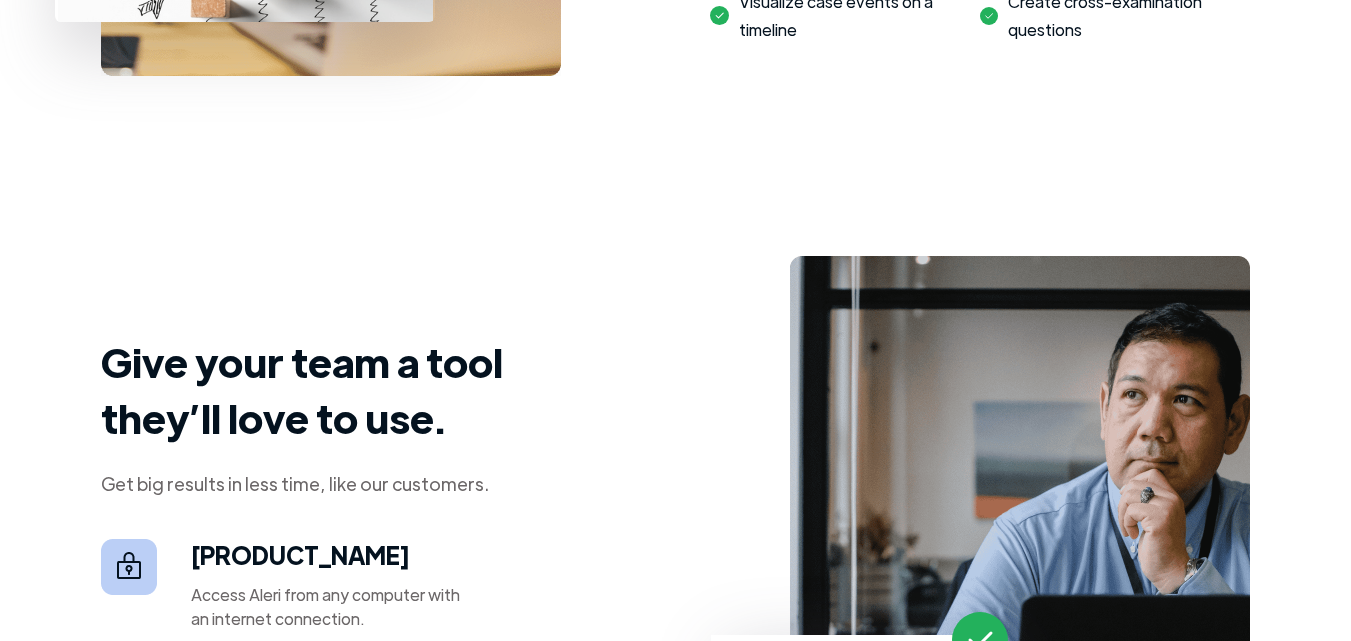 scroll, scrollTop: 889, scrollLeft: 0, axis: vertical 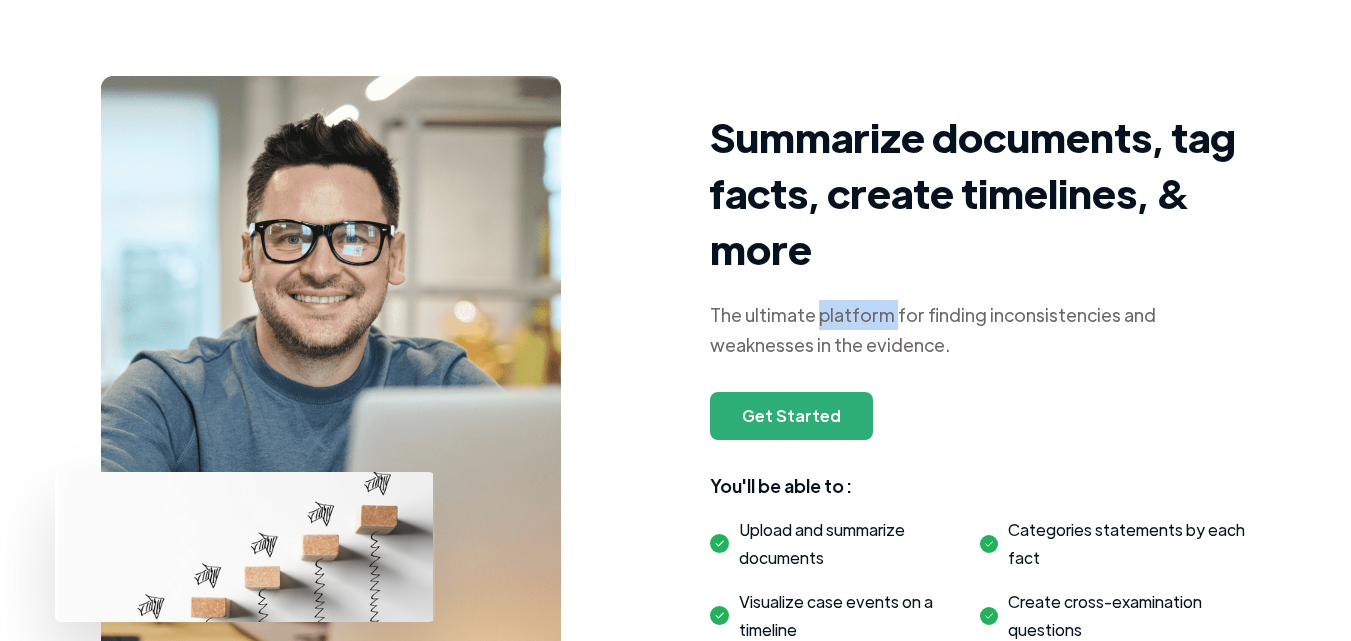 copy on "platform" 